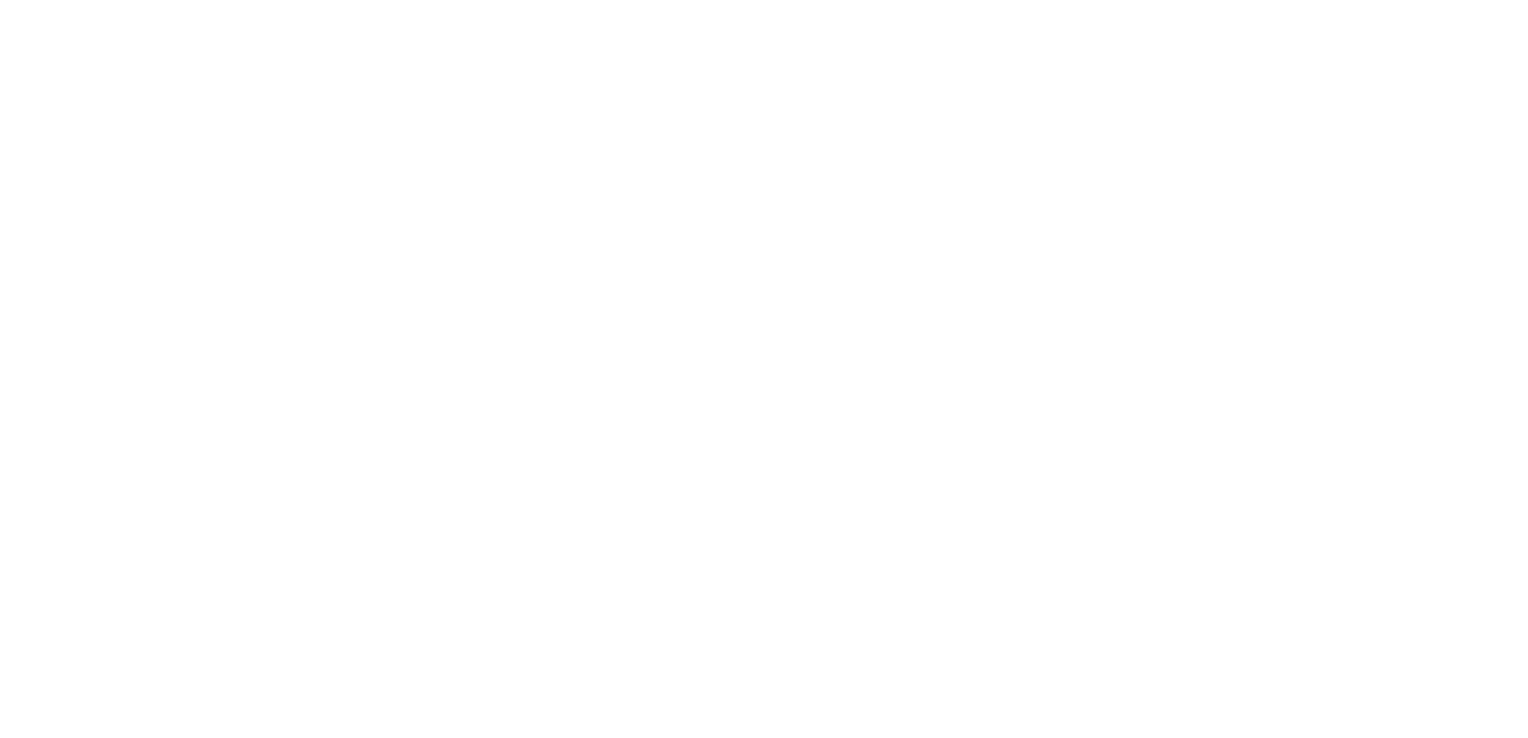 scroll, scrollTop: 0, scrollLeft: 0, axis: both 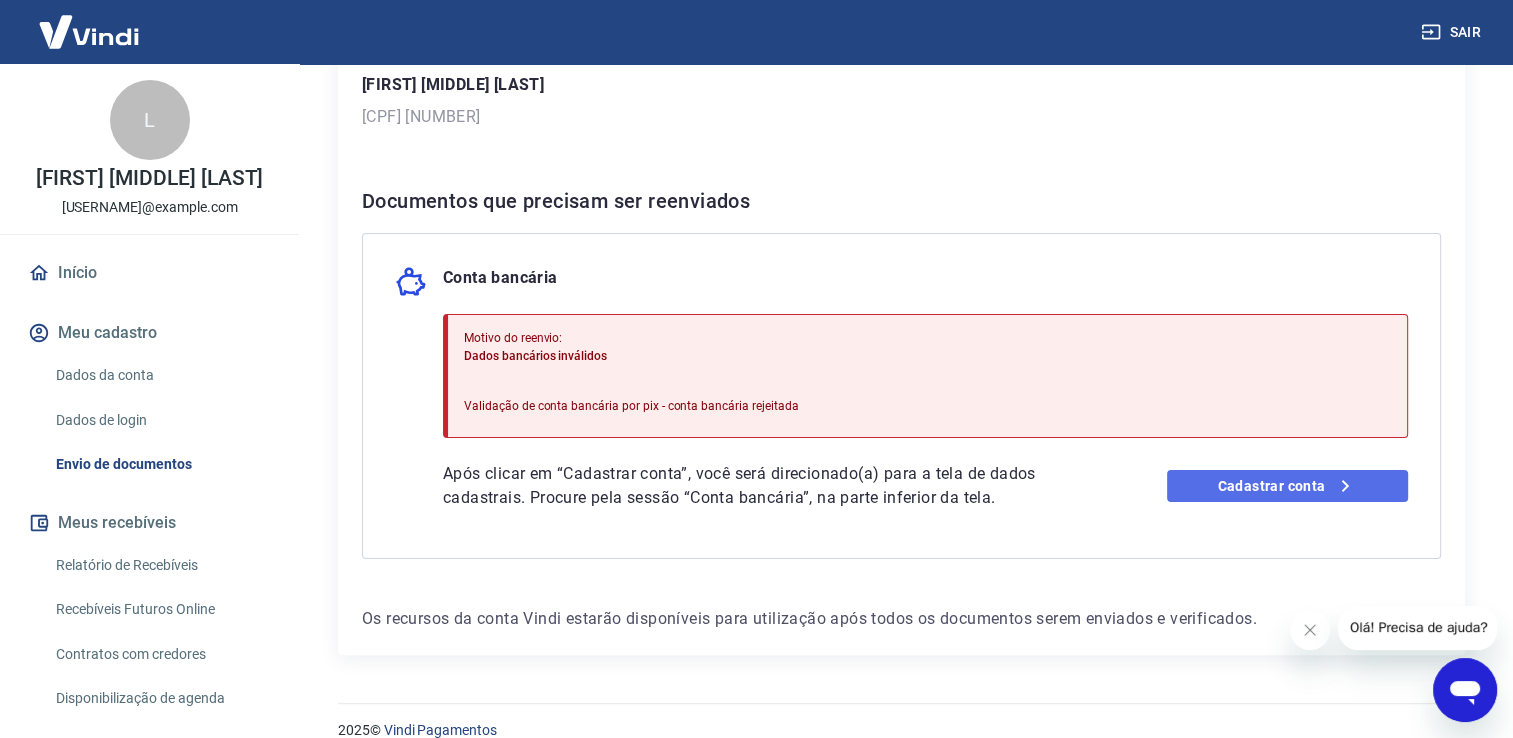 click on "Cadastrar conta" at bounding box center (1287, 486) 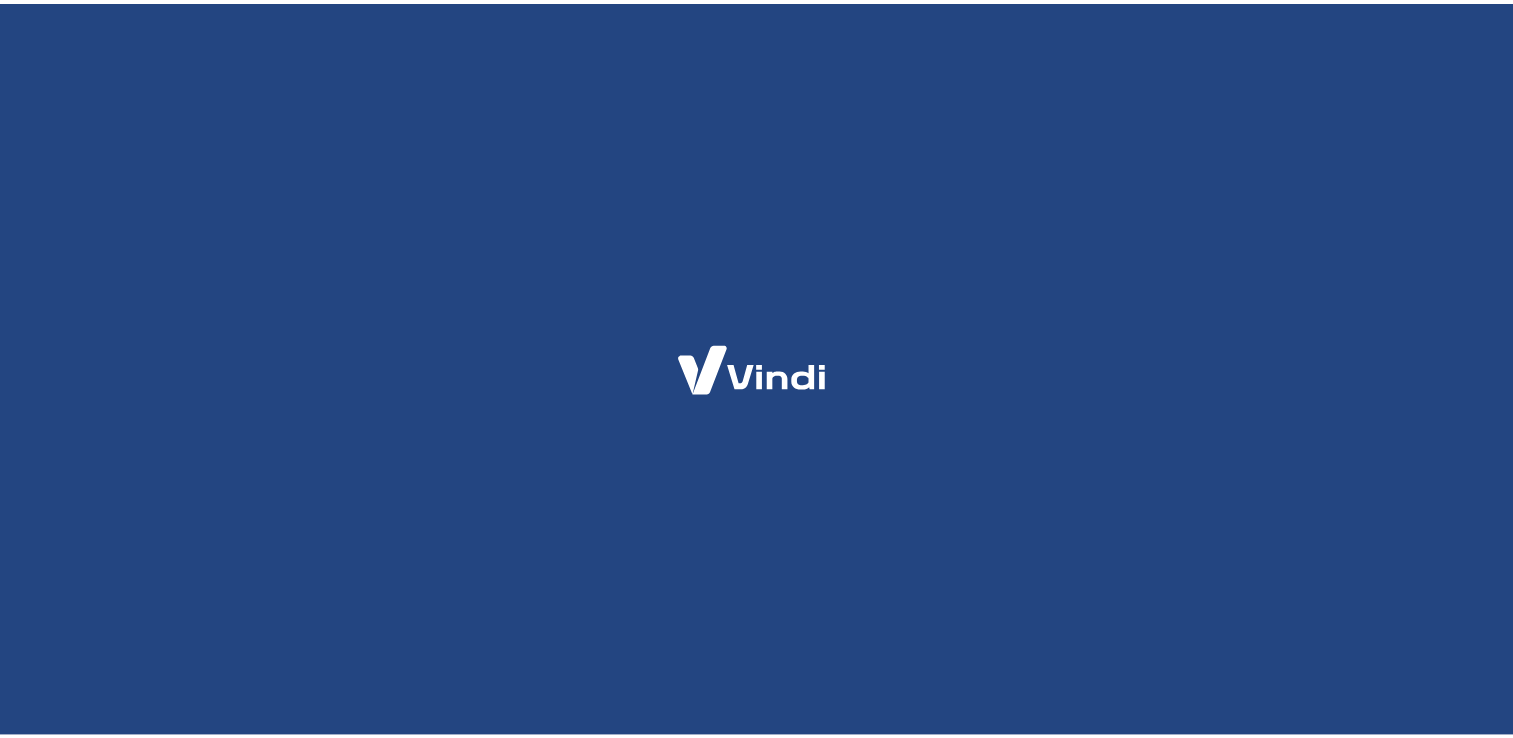 scroll, scrollTop: 0, scrollLeft: 0, axis: both 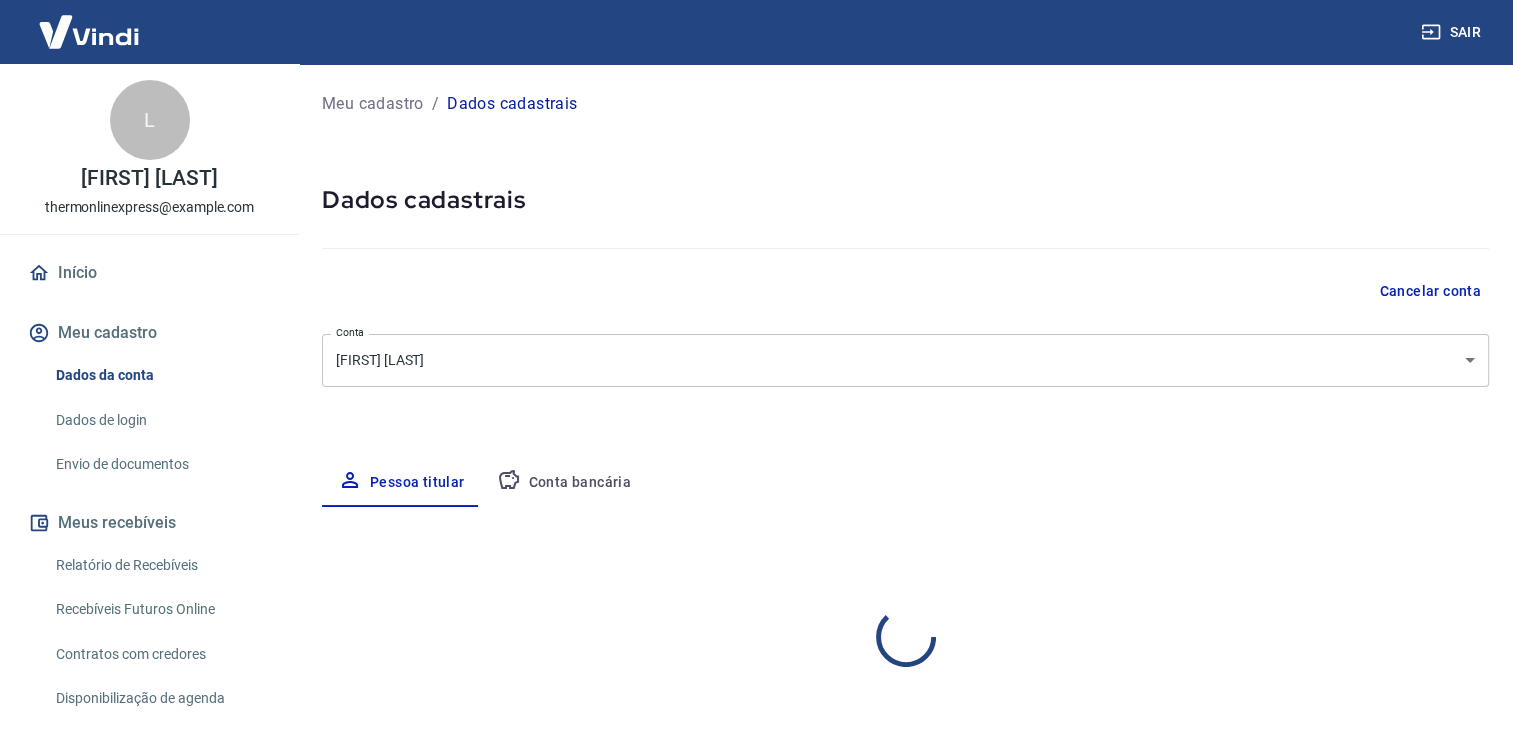 select on "SP" 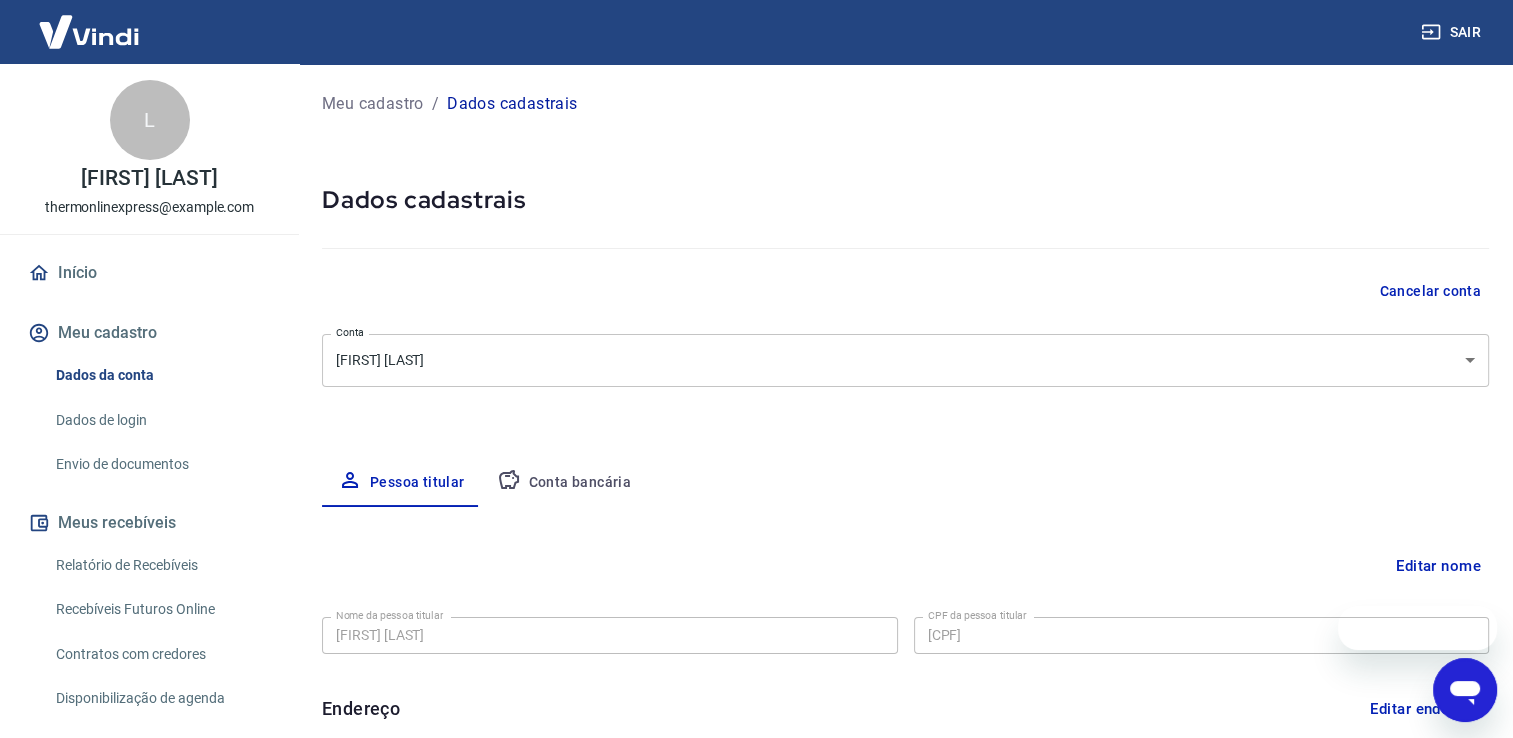 scroll, scrollTop: 0, scrollLeft: 0, axis: both 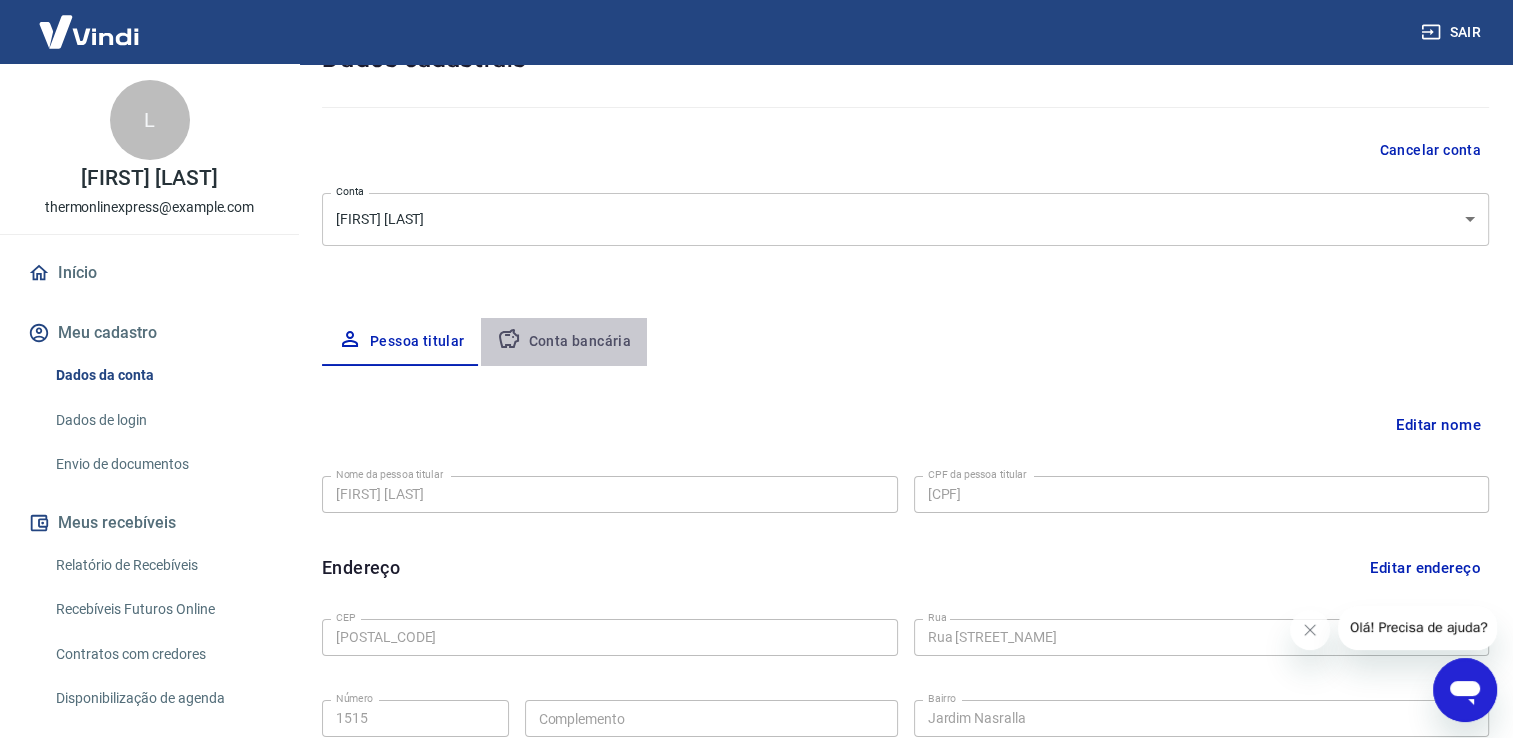 click on "Conta bancária" at bounding box center (564, 342) 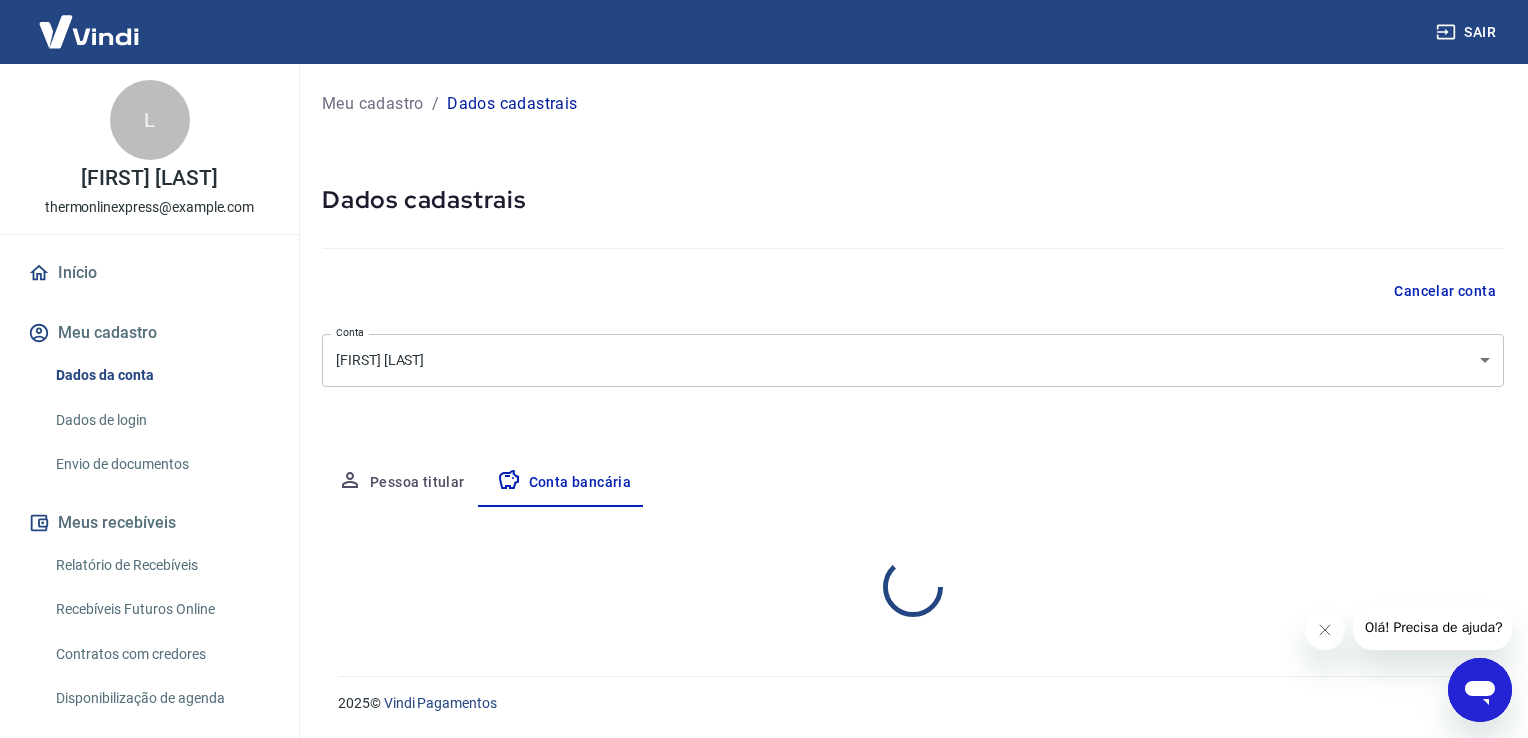 select on "1" 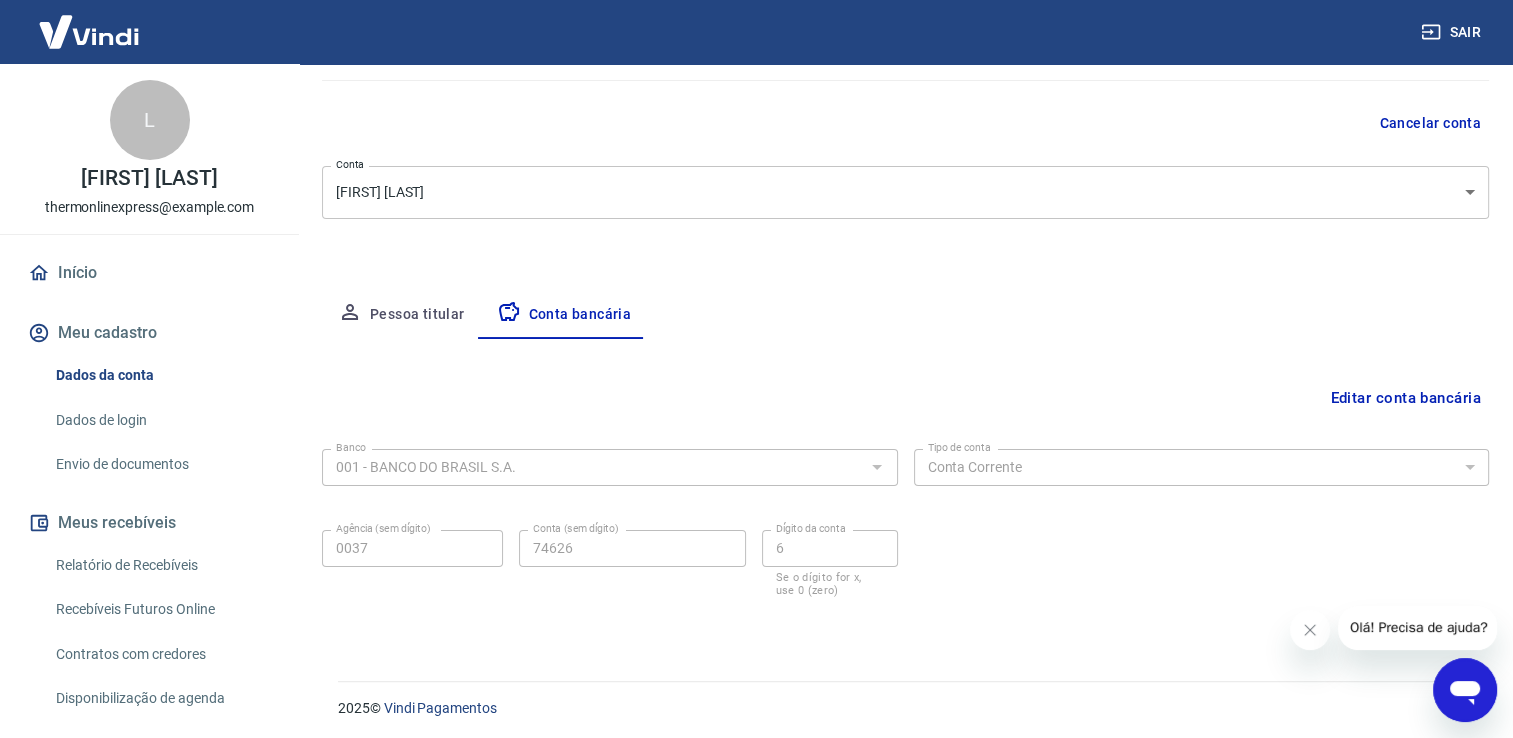 scroll, scrollTop: 172, scrollLeft: 0, axis: vertical 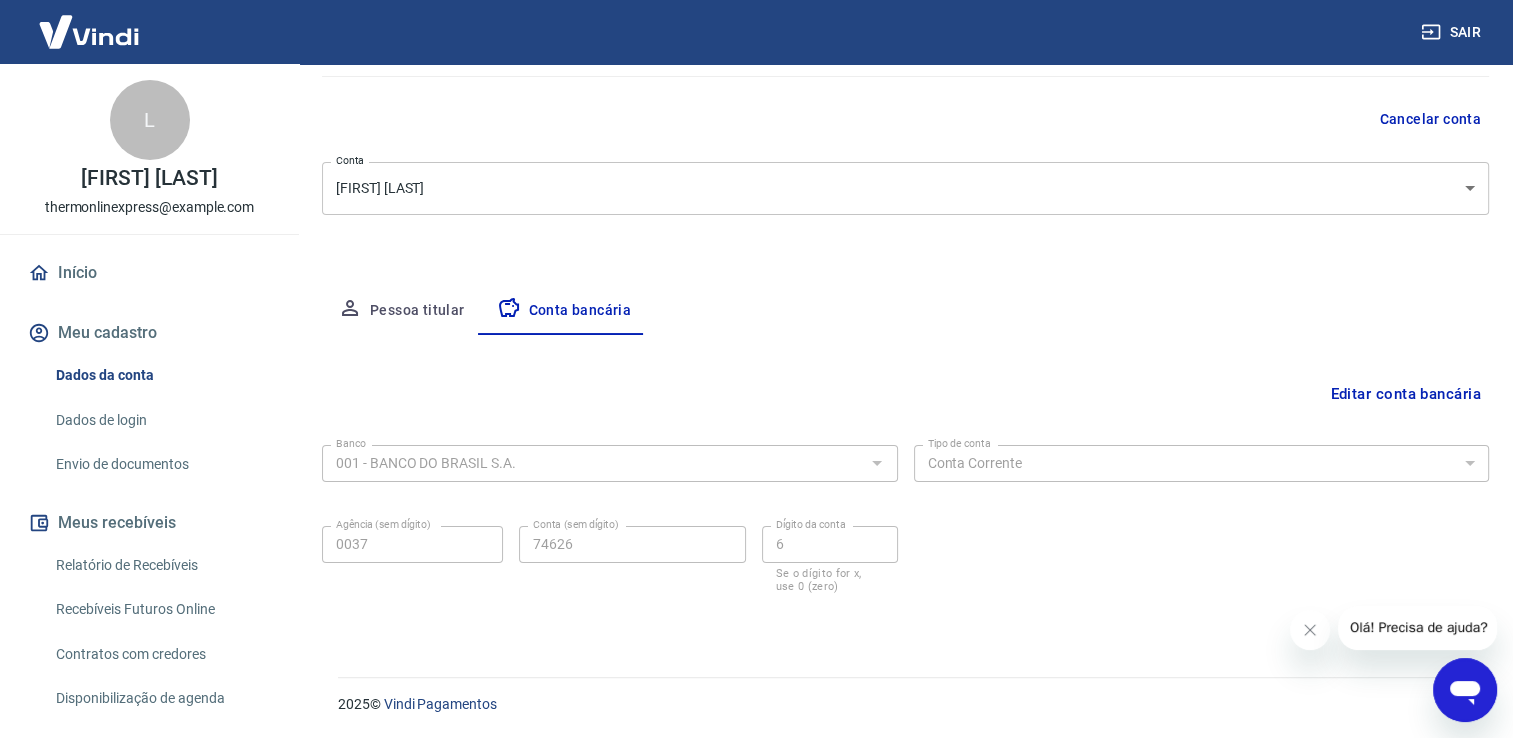 click on "Editar conta bancária" at bounding box center (1405, 394) 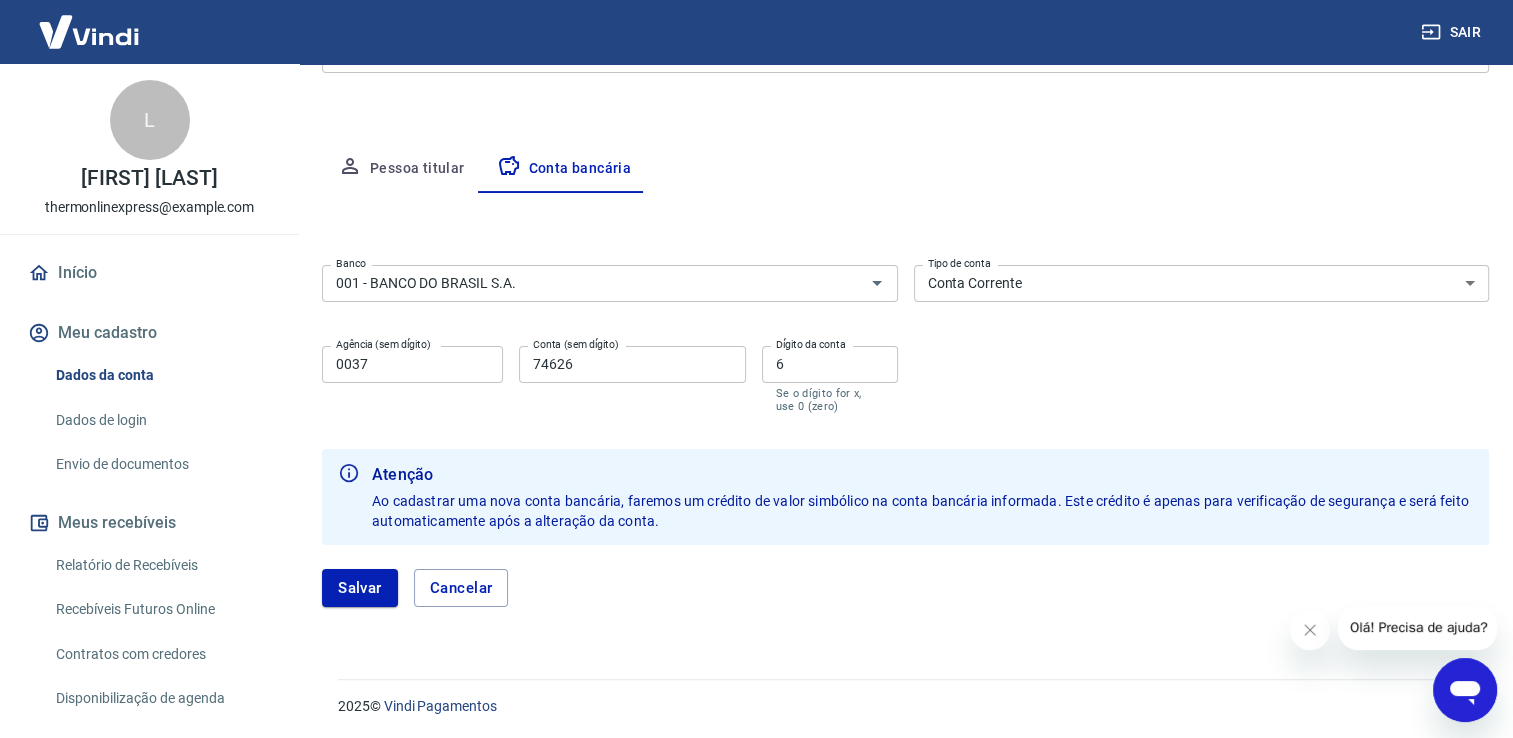scroll, scrollTop: 316, scrollLeft: 0, axis: vertical 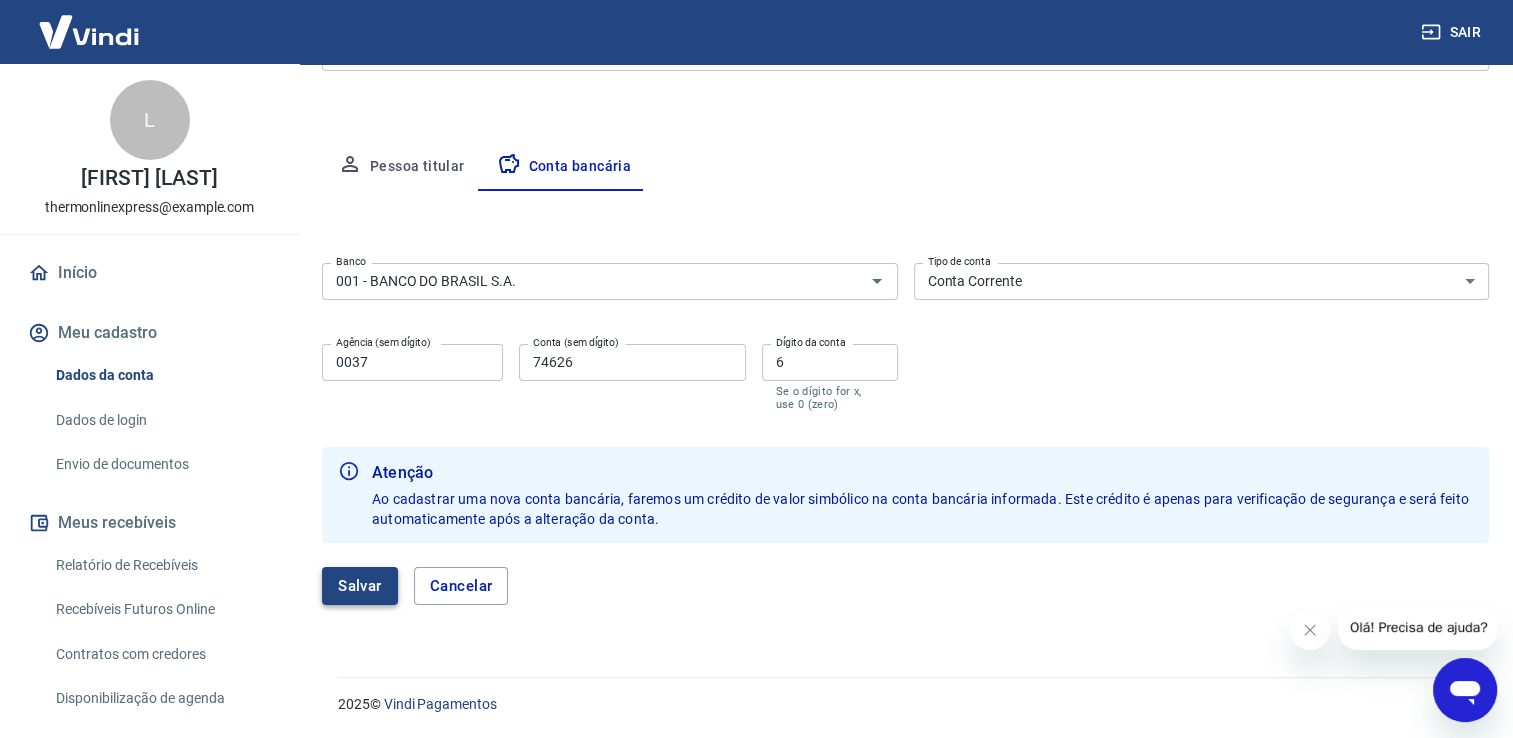 click on "Salvar" at bounding box center (360, 586) 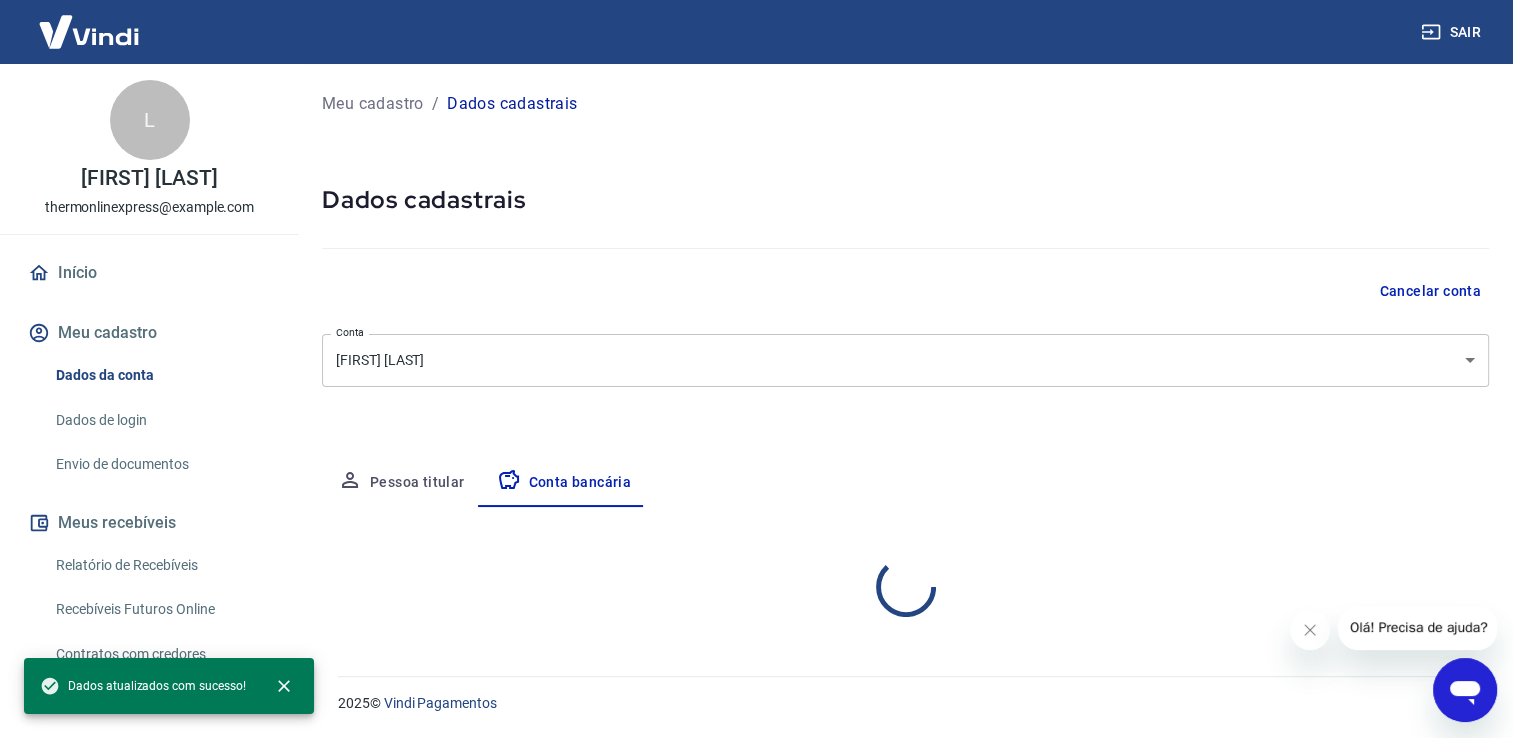 scroll, scrollTop: 0, scrollLeft: 0, axis: both 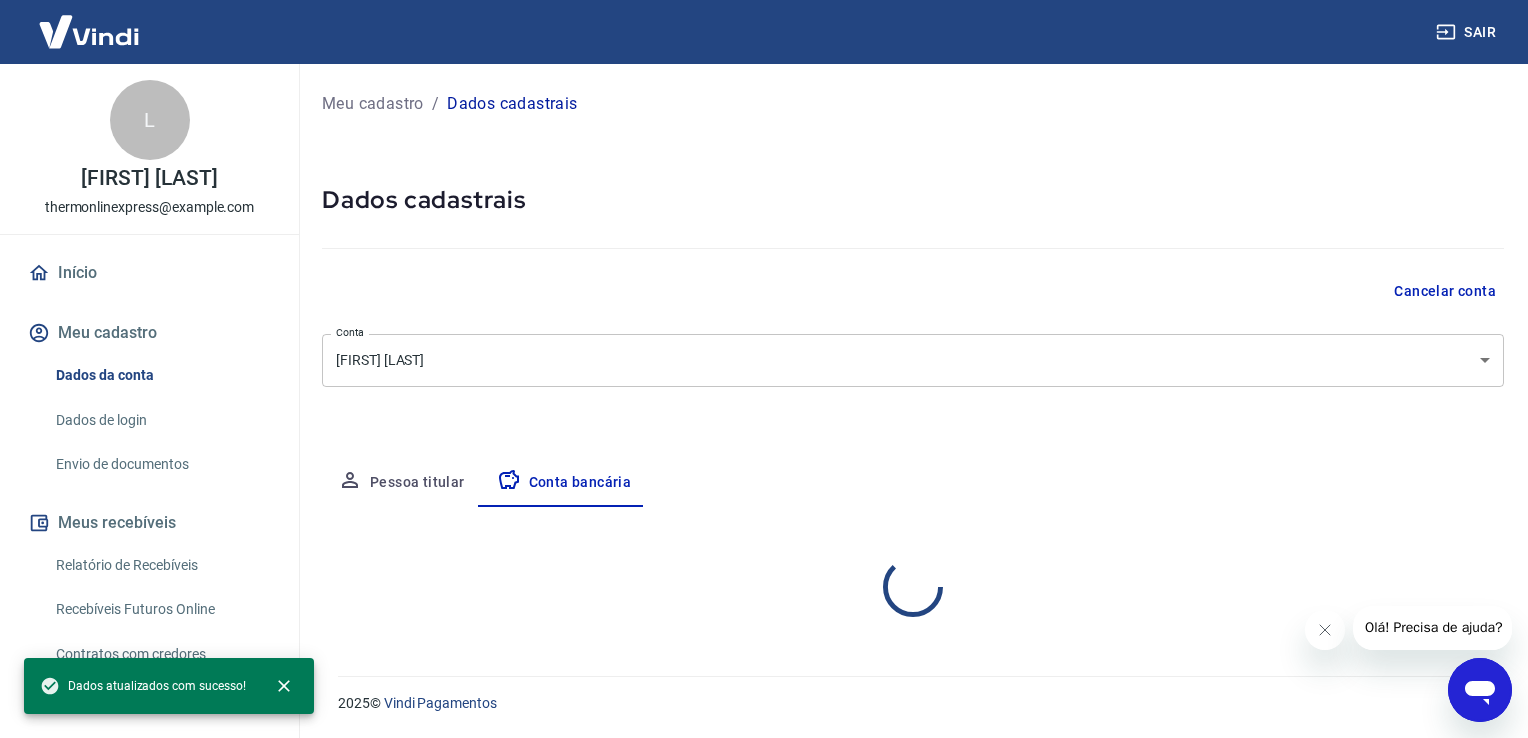 select on "1" 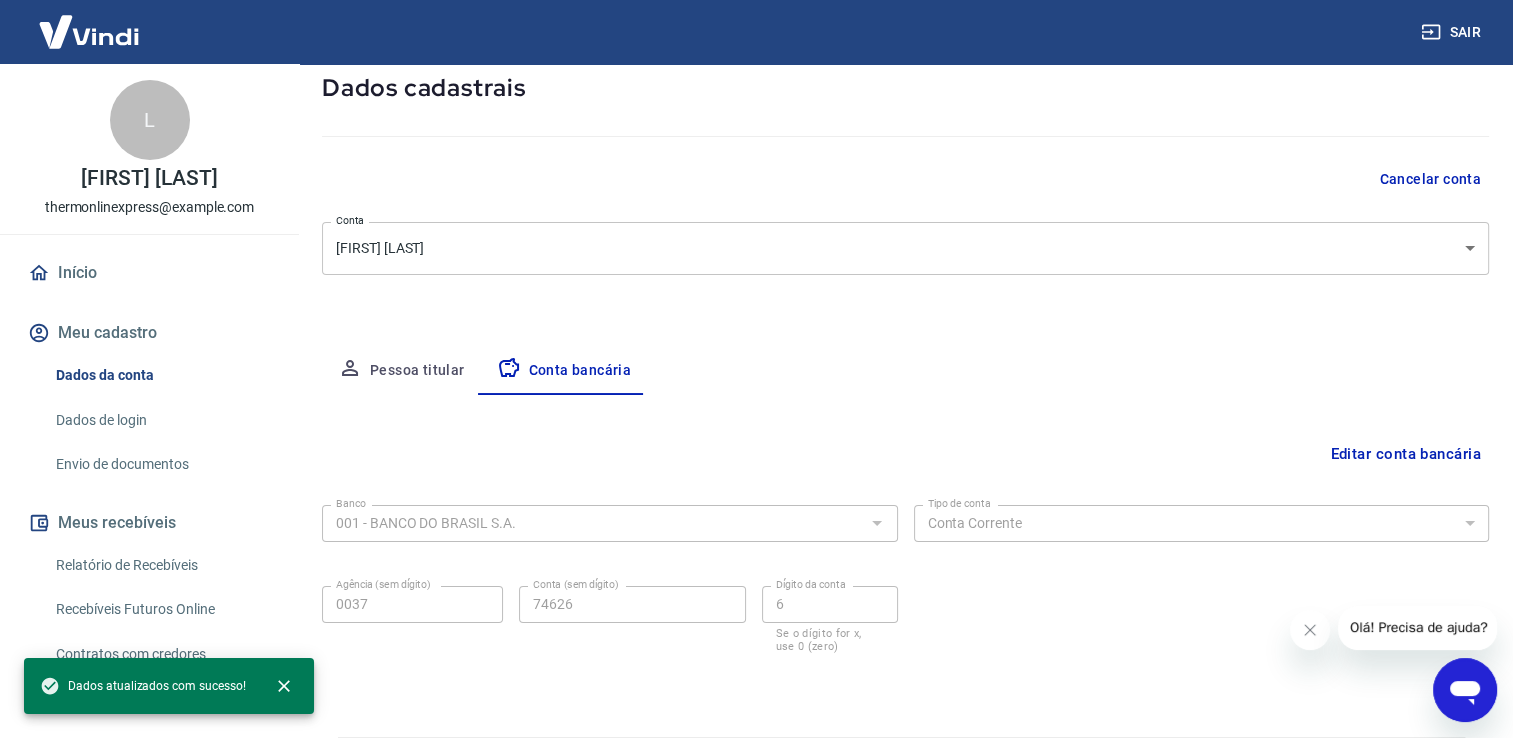 scroll, scrollTop: 0, scrollLeft: 0, axis: both 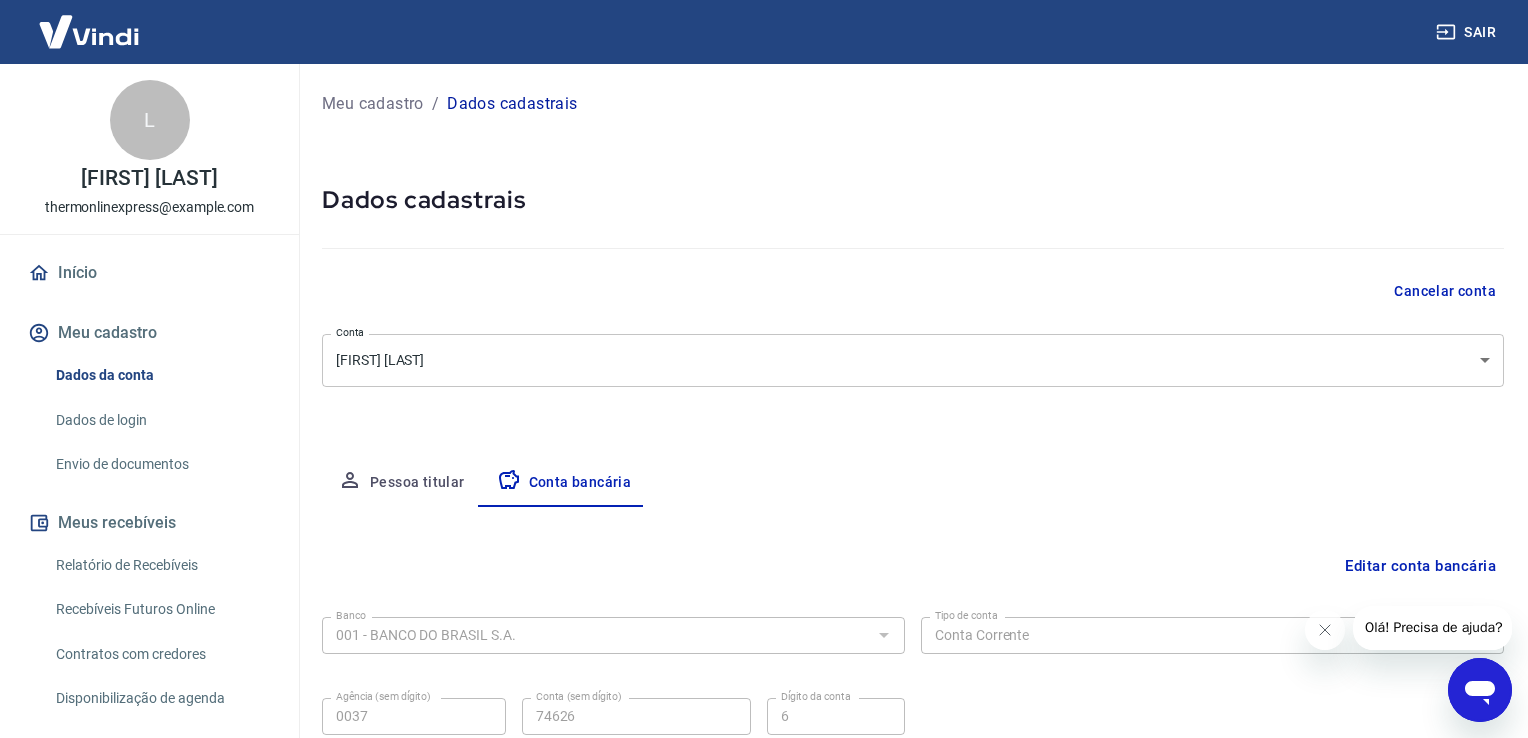 click on "Sair L [FIRST] [LAST] thermonlinexpress@example.com Início Meu cadastro Dados da conta Dados de login Envio de documentos Meus recebíveis Relatório de Recebíveis Recebíveis Futuros Online Contratos com credores Disponibilização de agenda Segurança Fale conosco Meu cadastro / Dados cadastrais Dados cadastrais Cancelar conta Conta [FIRST] [LAST] [object Object] Conta Pessoa titular Conta bancária Editar conta bancária Banco 001 - BANCO DO BRASIL S.A. Banco Tipo de conta Conta Corrente Conta Poupança Tipo de conta Agência (sem dígito) 0037 Agência (sem dígito) Conta (sem dígito) 74626 Conta (sem dígito) Dígito da conta 6 Dígito da conta Se o dígito for x, use 0 (zero) Atenção Ao cadastrar uma nova conta bancária, faremos um crédito de valor simbólico na conta bancária informada. Este crédito é apenas para verificação de segurança e será feito automaticamente após a alteração da conta. Salvar Cancelar 2025 © Vindi Pagamentos" at bounding box center [764, 369] 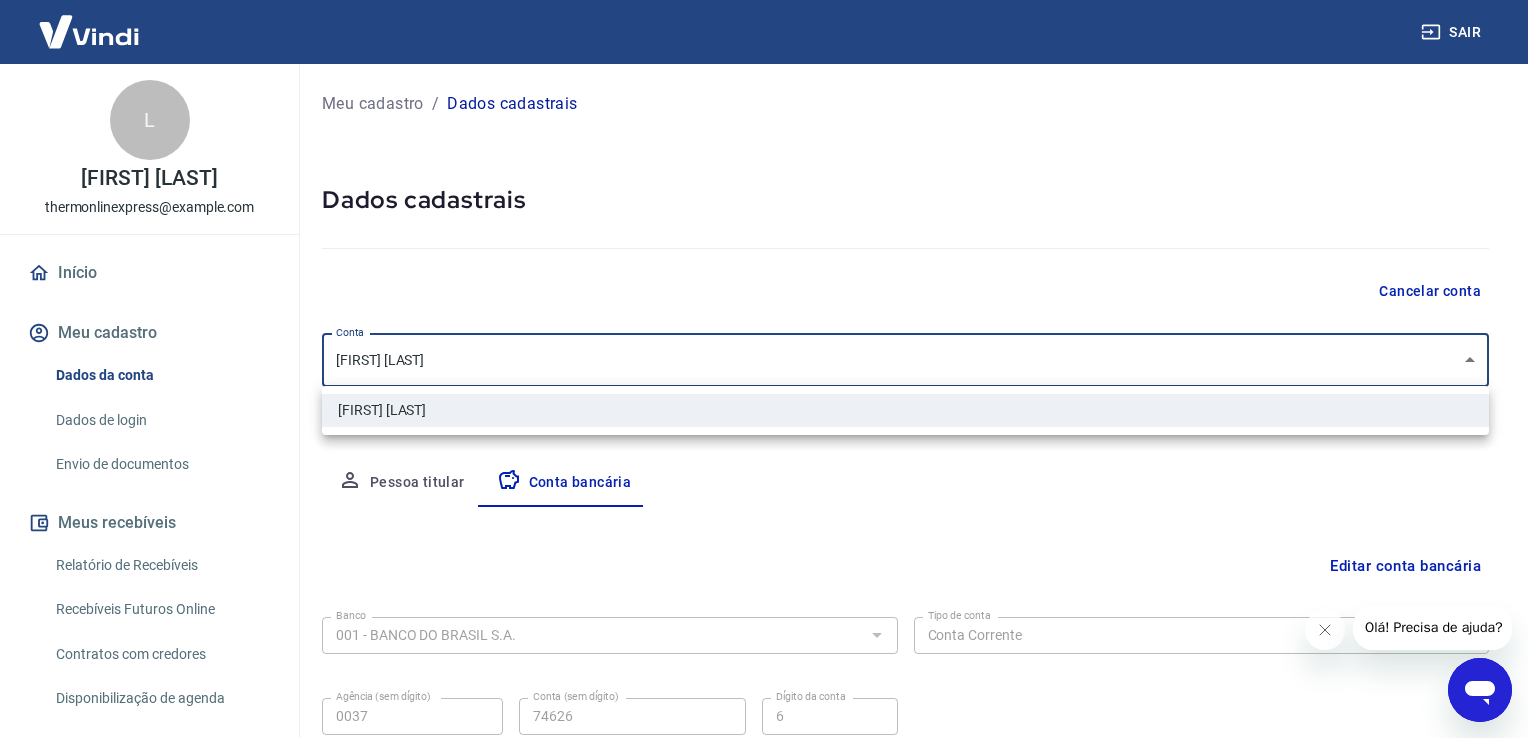click at bounding box center (764, 369) 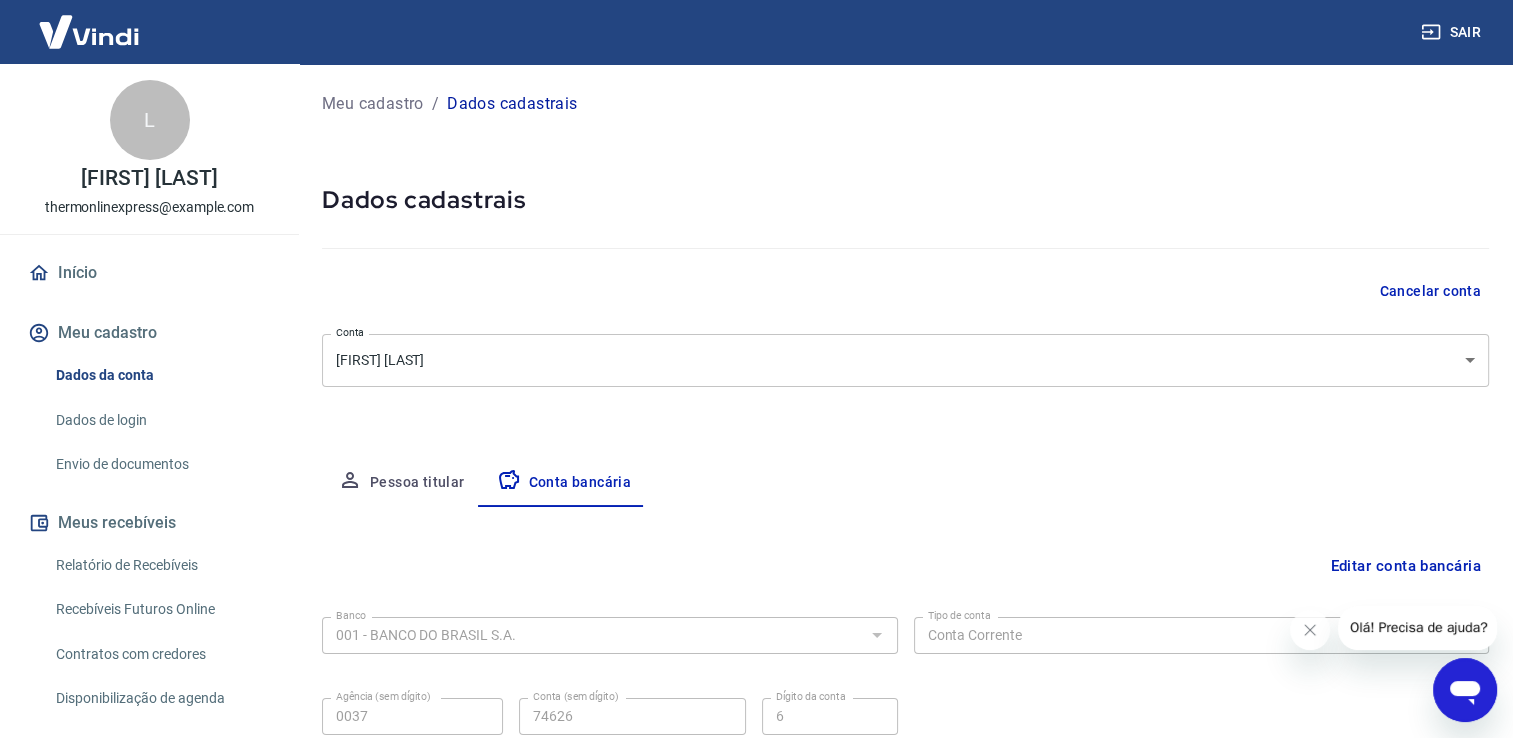 click on "Meu cadastro" at bounding box center (373, 104) 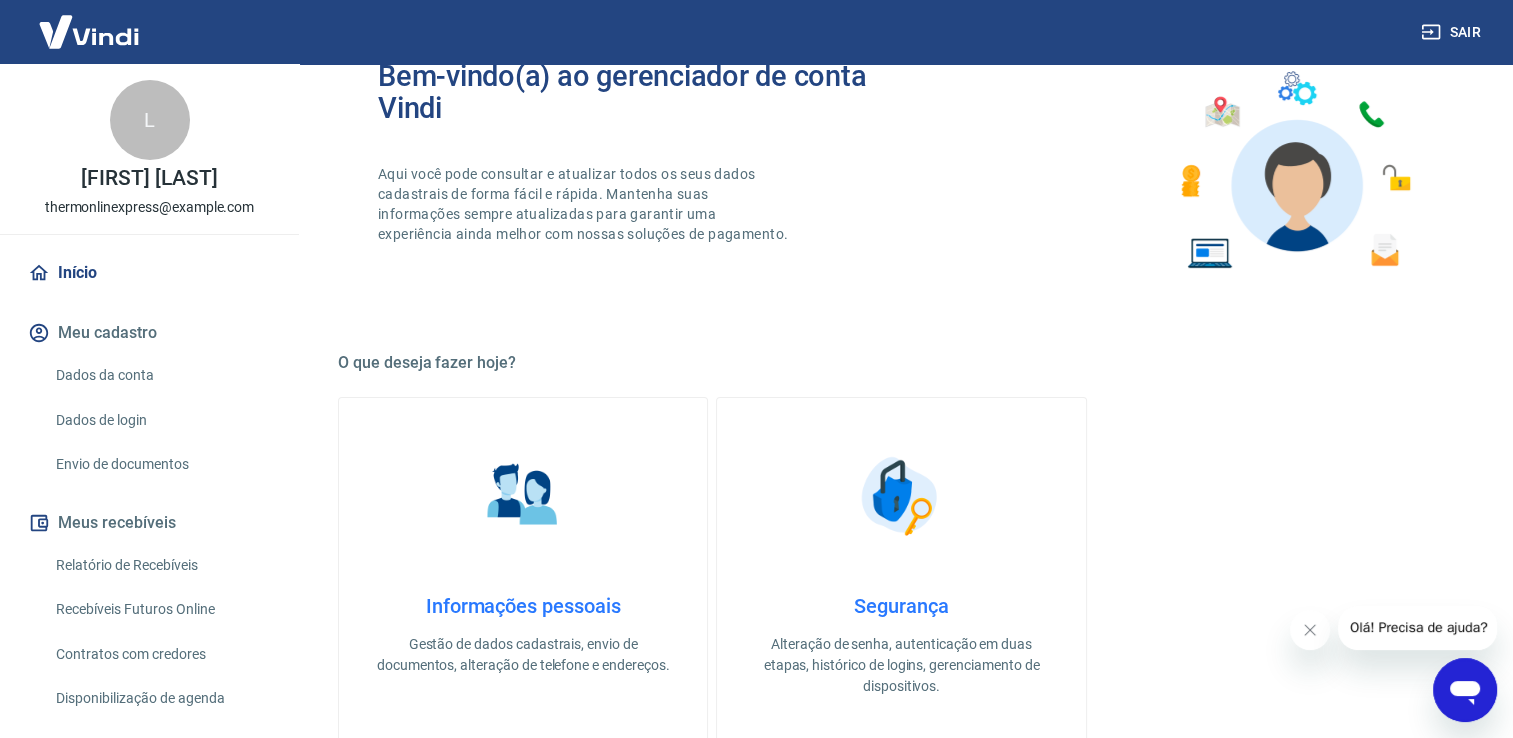 scroll, scrollTop: 0, scrollLeft: 0, axis: both 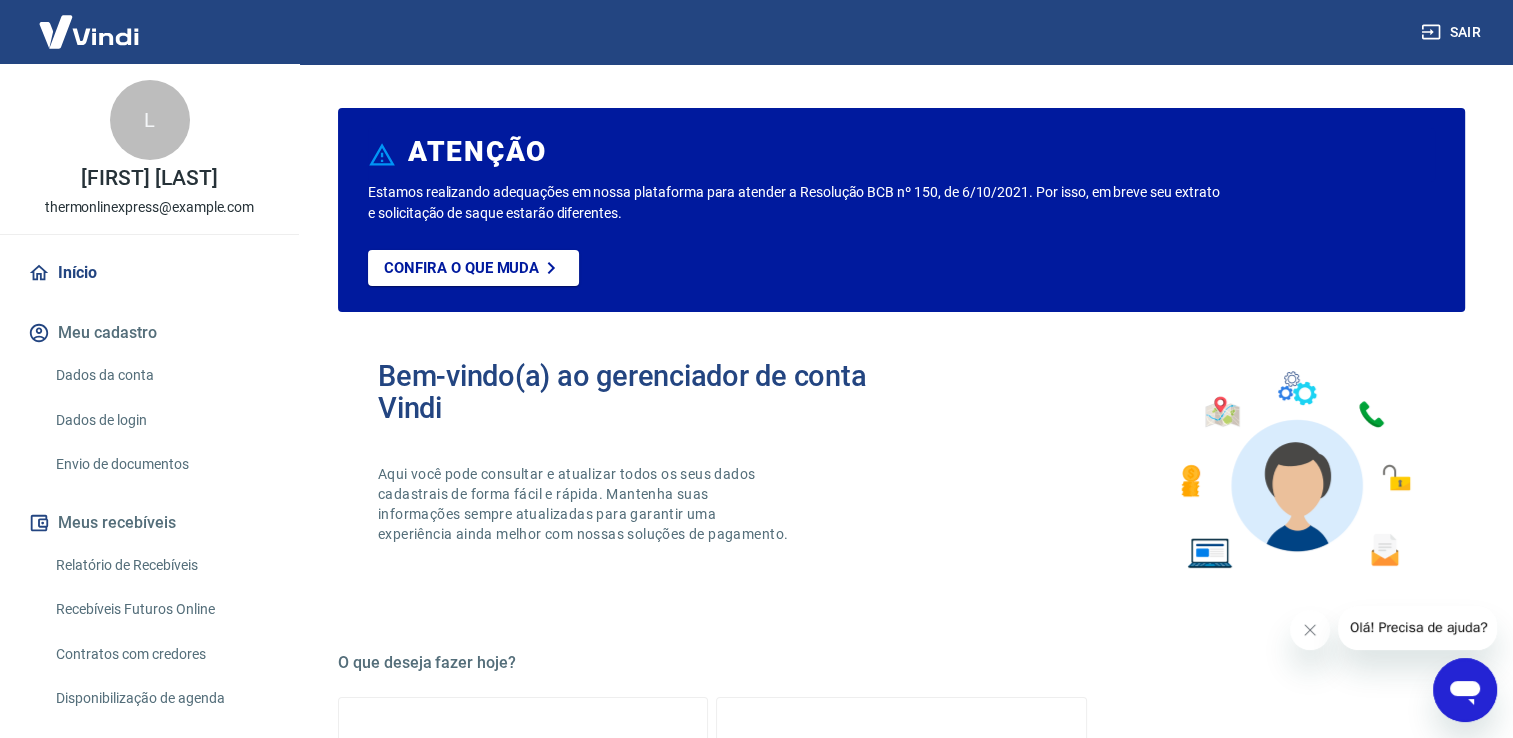 click on "Envio de documentos" at bounding box center [161, 464] 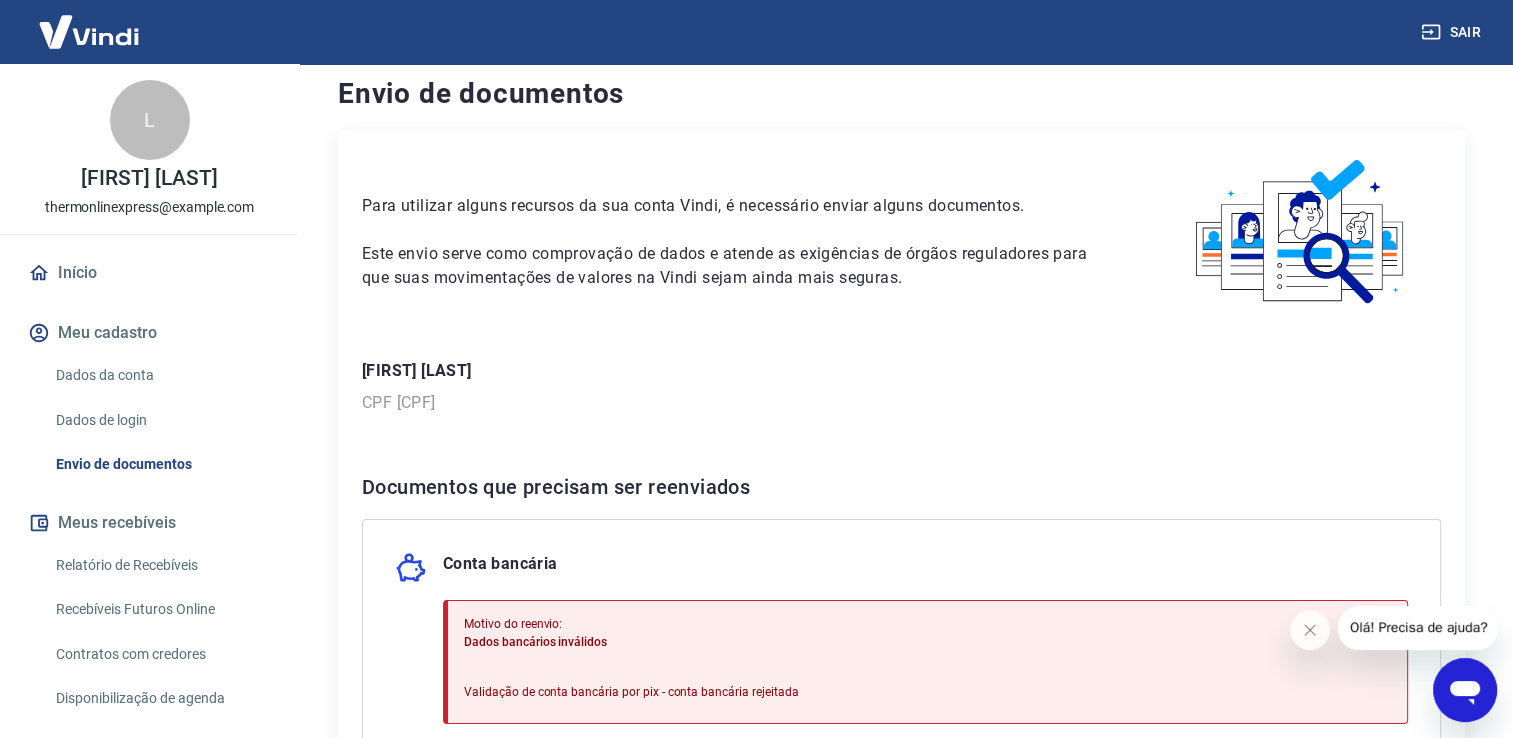 scroll, scrollTop: 300, scrollLeft: 0, axis: vertical 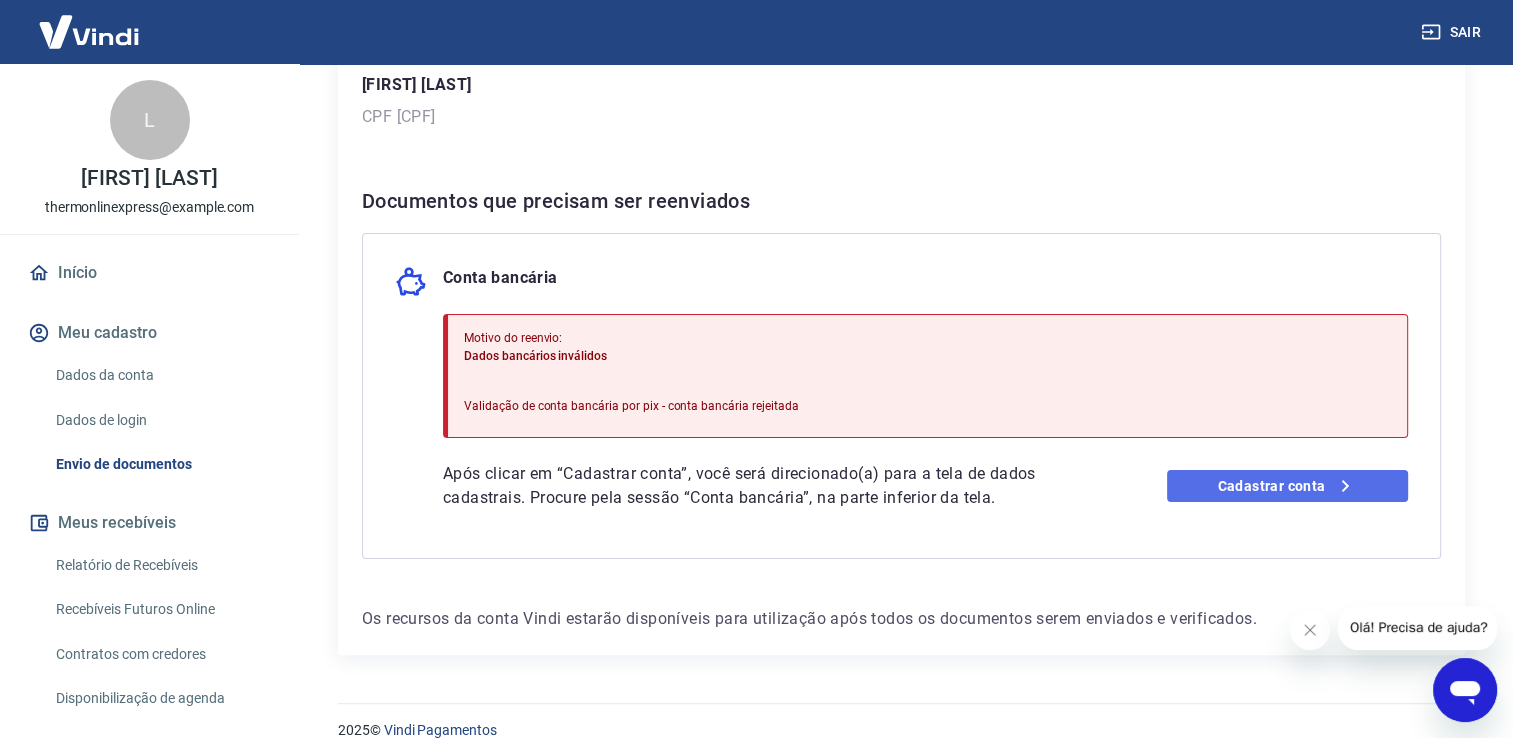 click on "Cadastrar conta" at bounding box center (1287, 486) 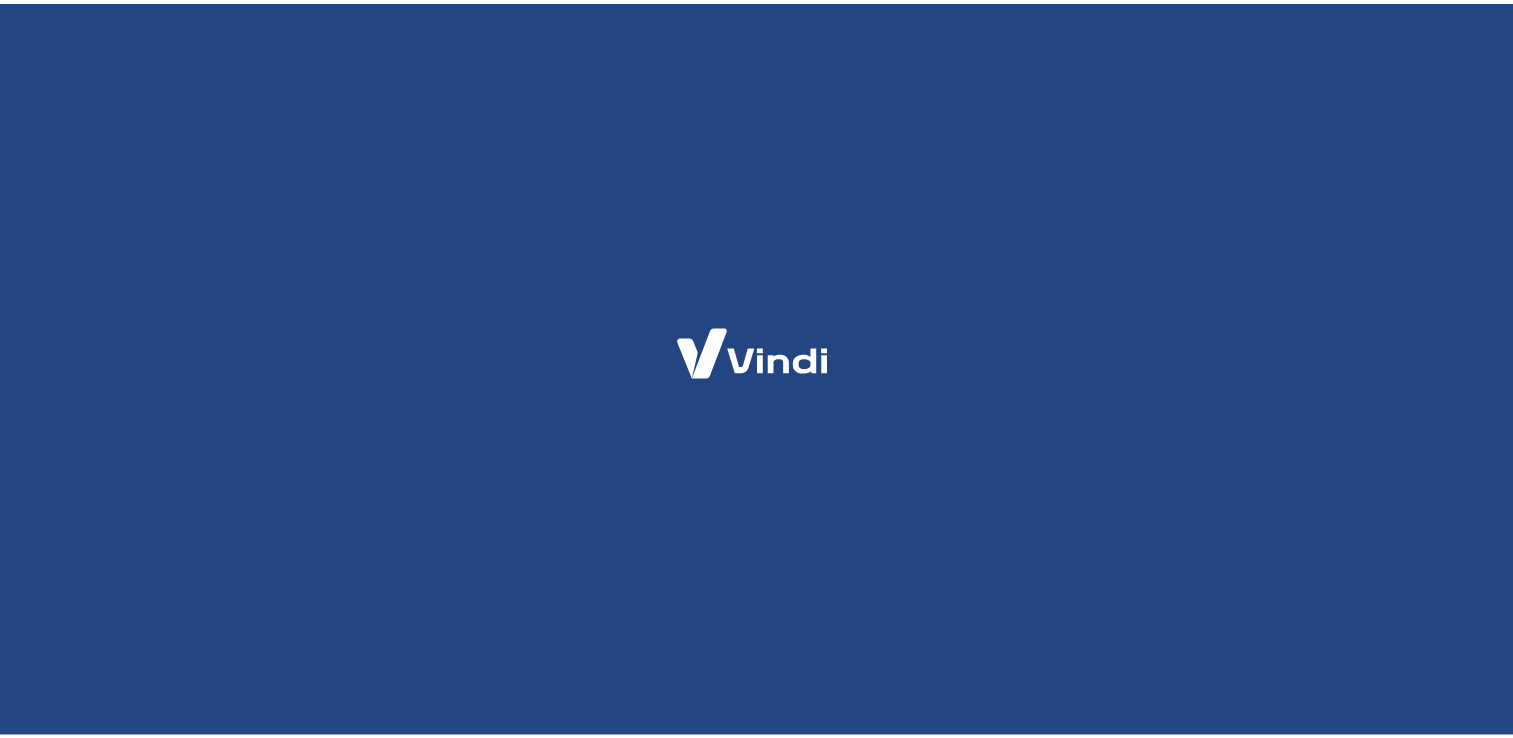 scroll, scrollTop: 0, scrollLeft: 0, axis: both 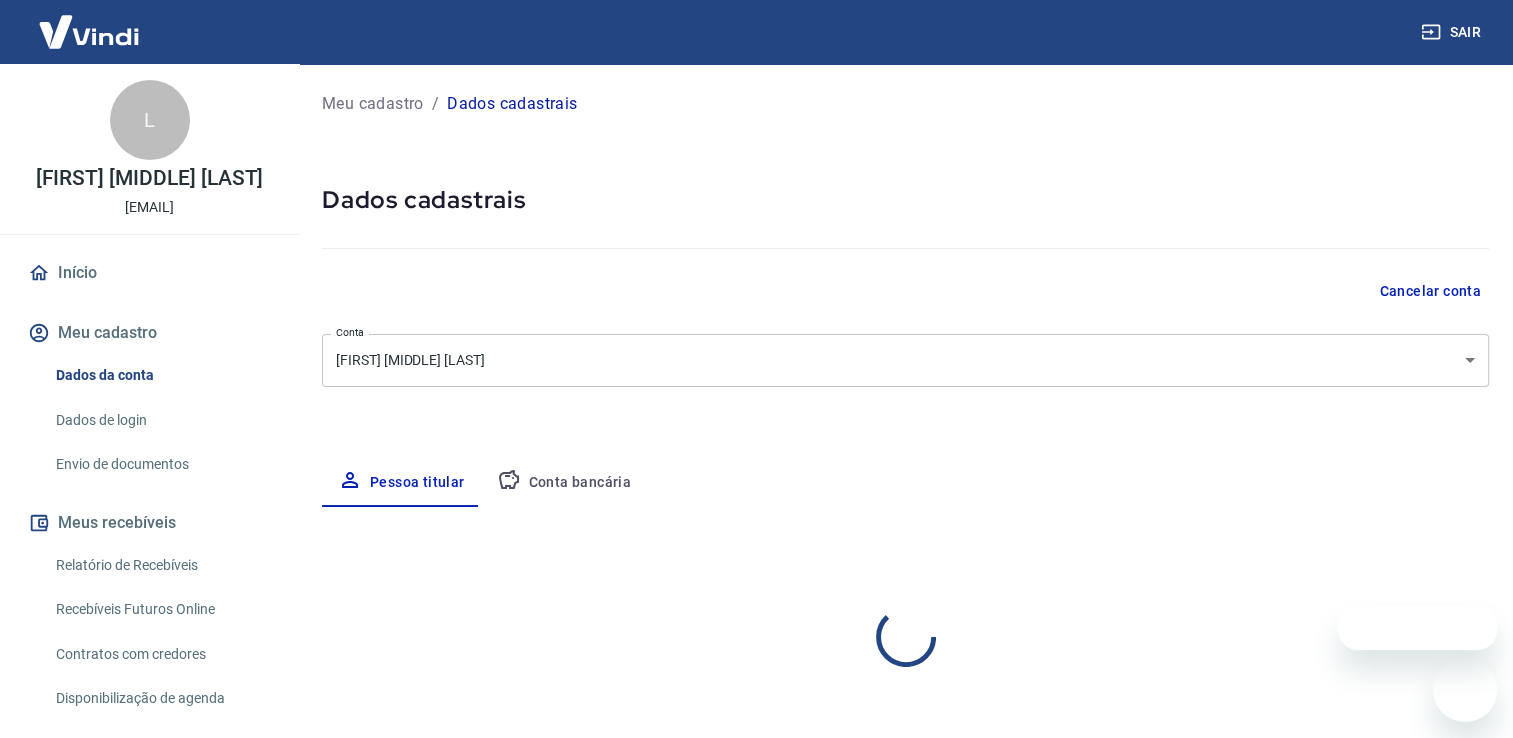 select on "SP" 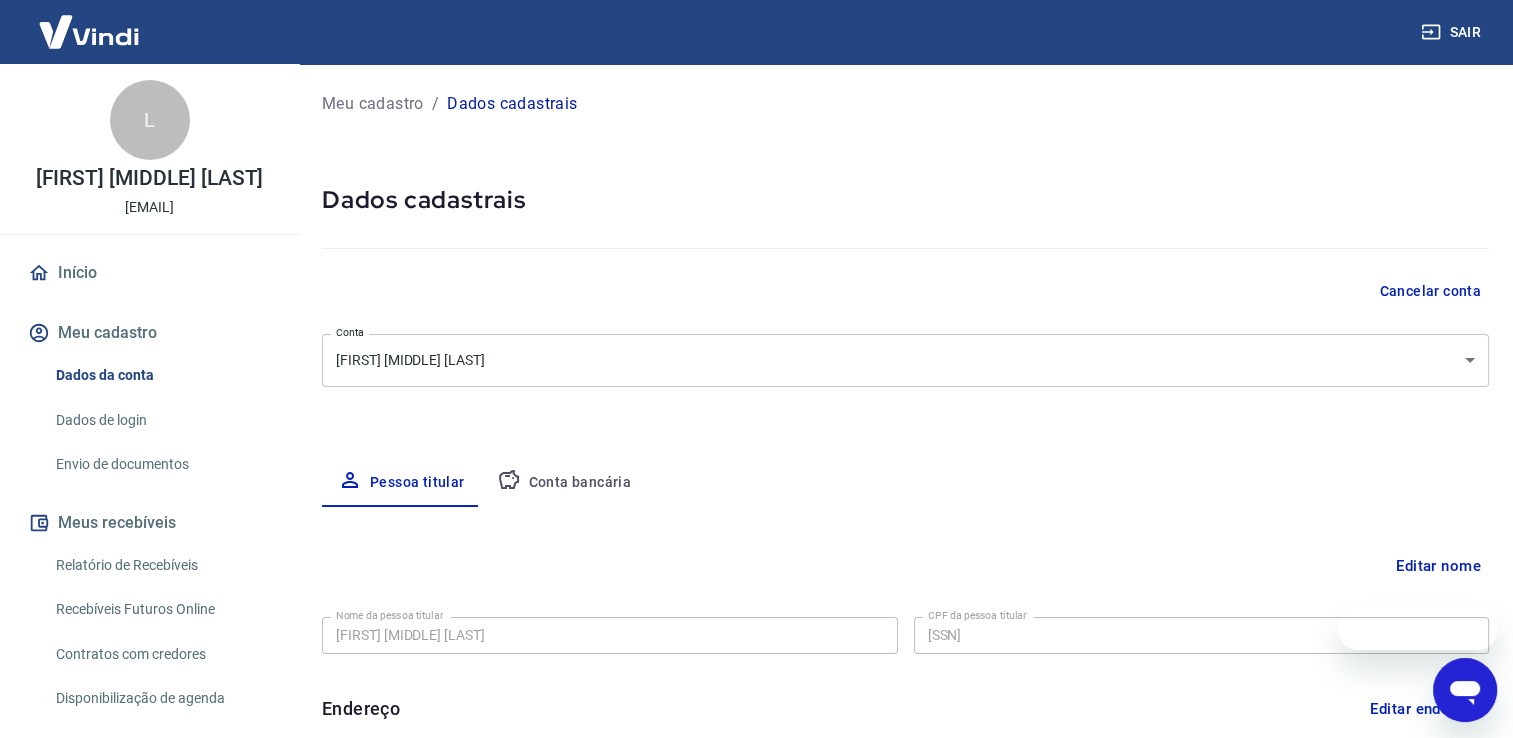 scroll, scrollTop: 0, scrollLeft: 0, axis: both 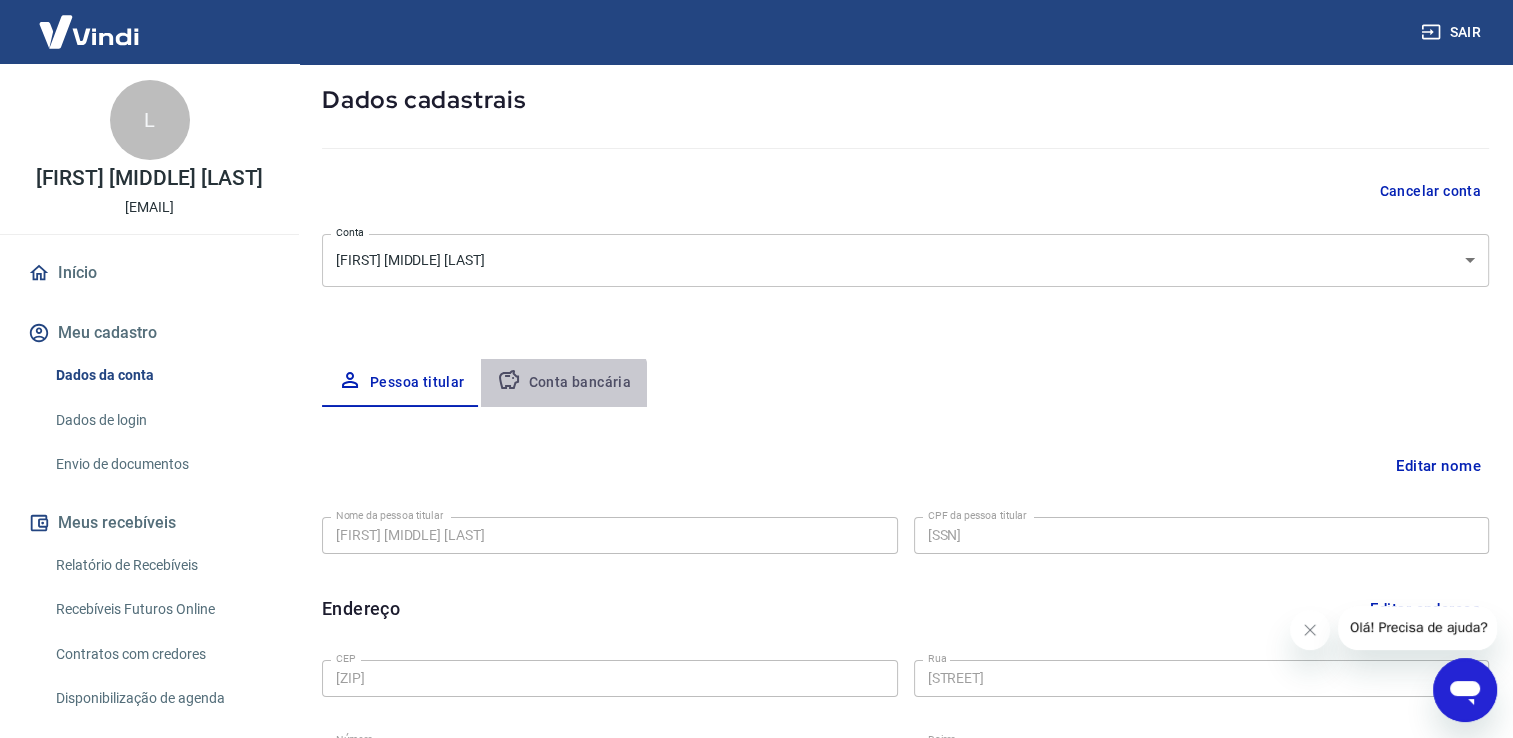 click on "Conta bancária" at bounding box center (564, 383) 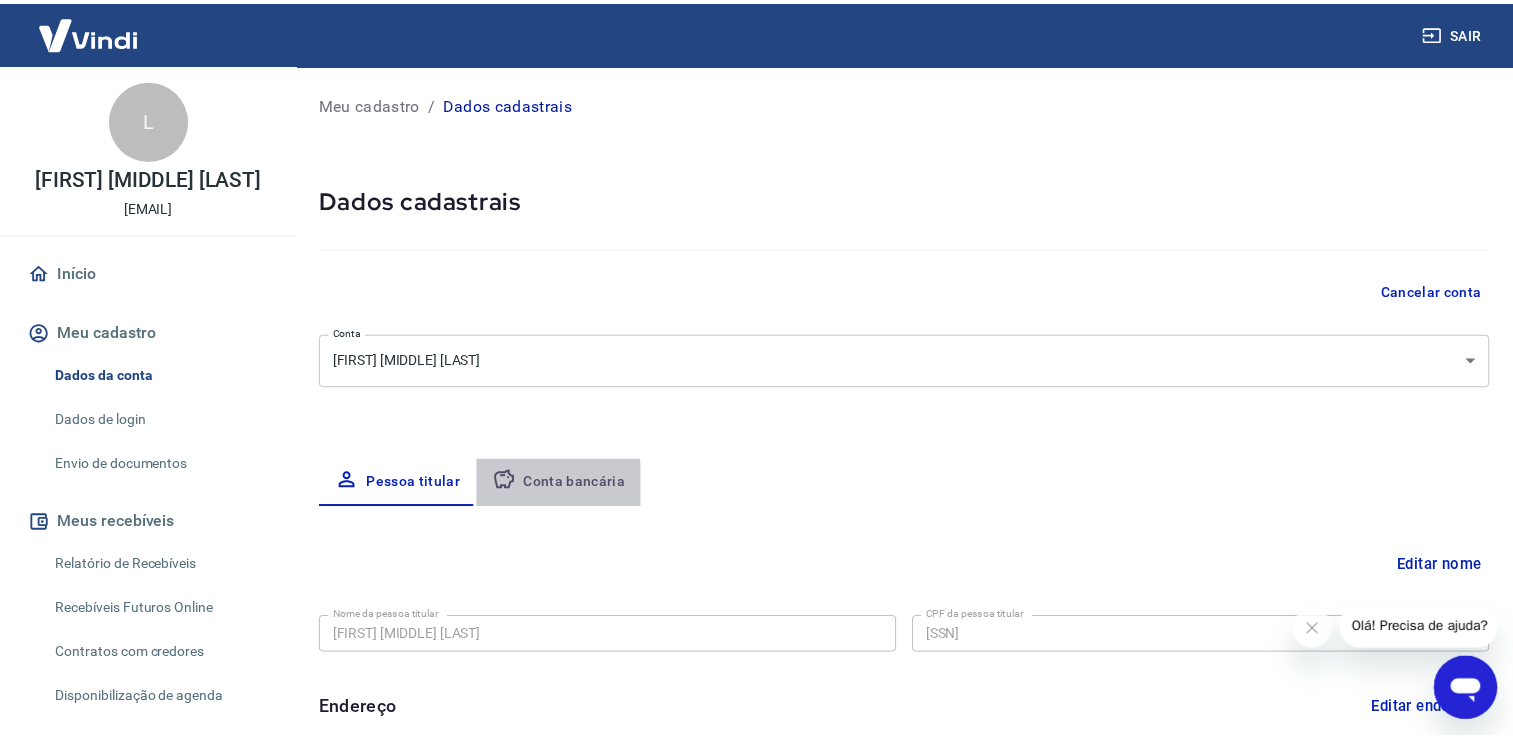 scroll, scrollTop: 0, scrollLeft: 0, axis: both 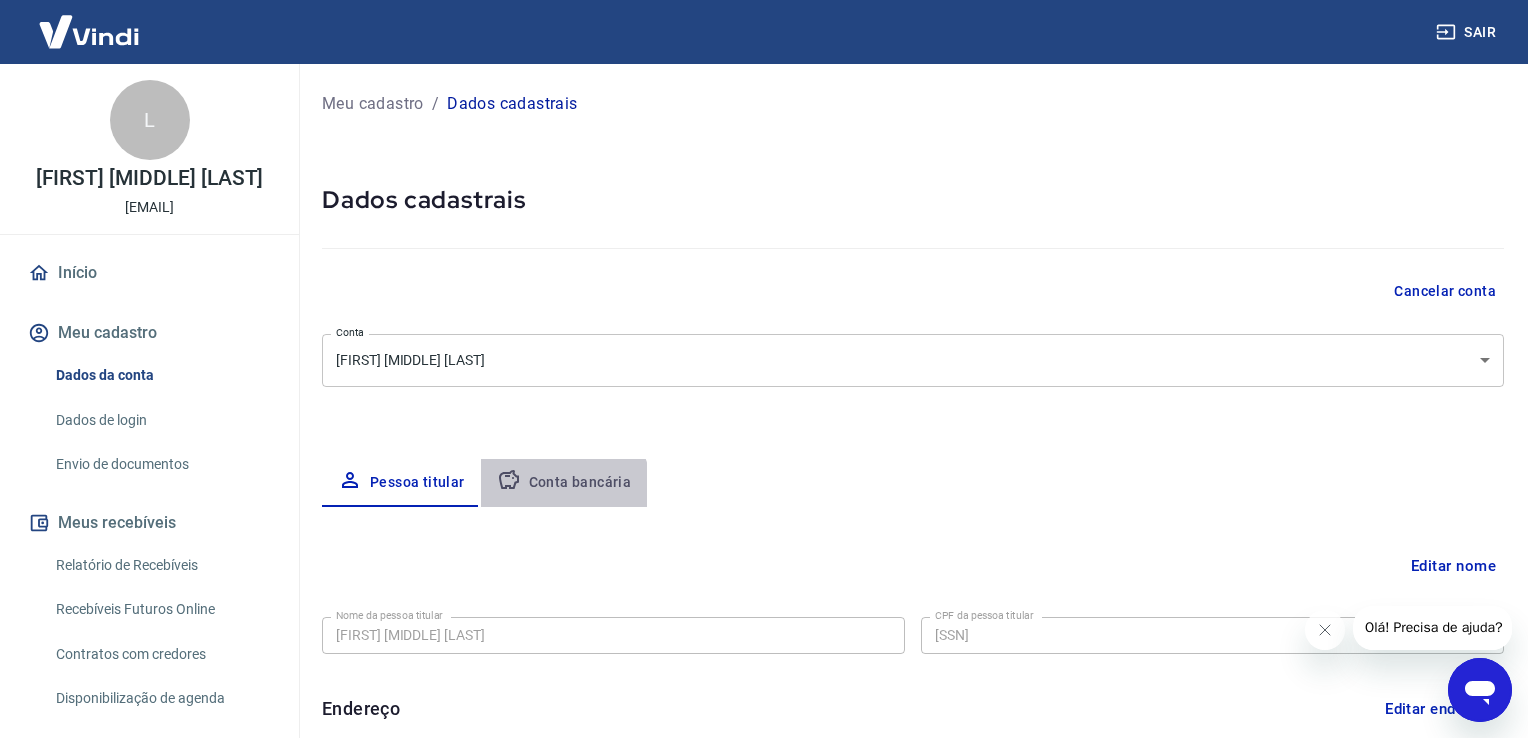 select on "1" 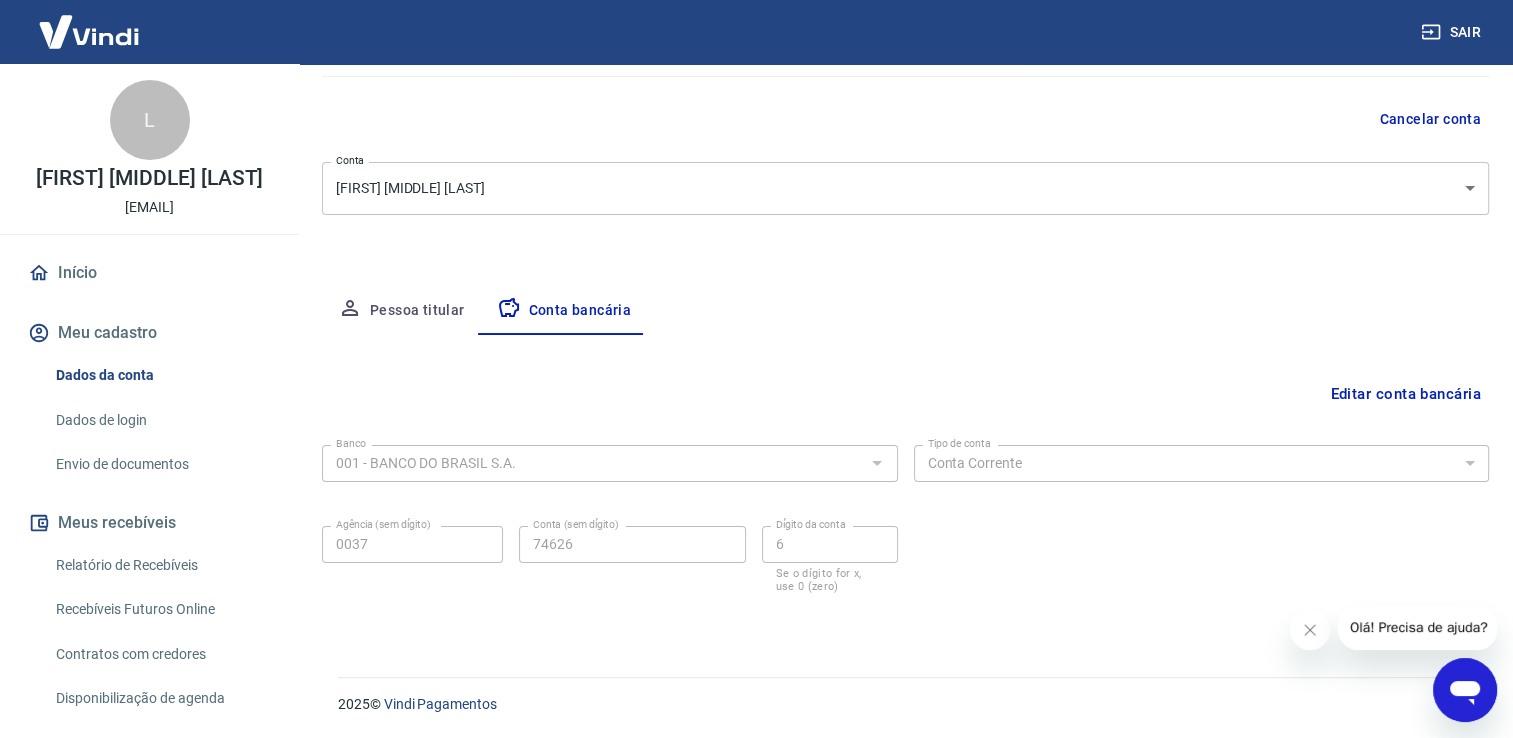 scroll, scrollTop: 0, scrollLeft: 0, axis: both 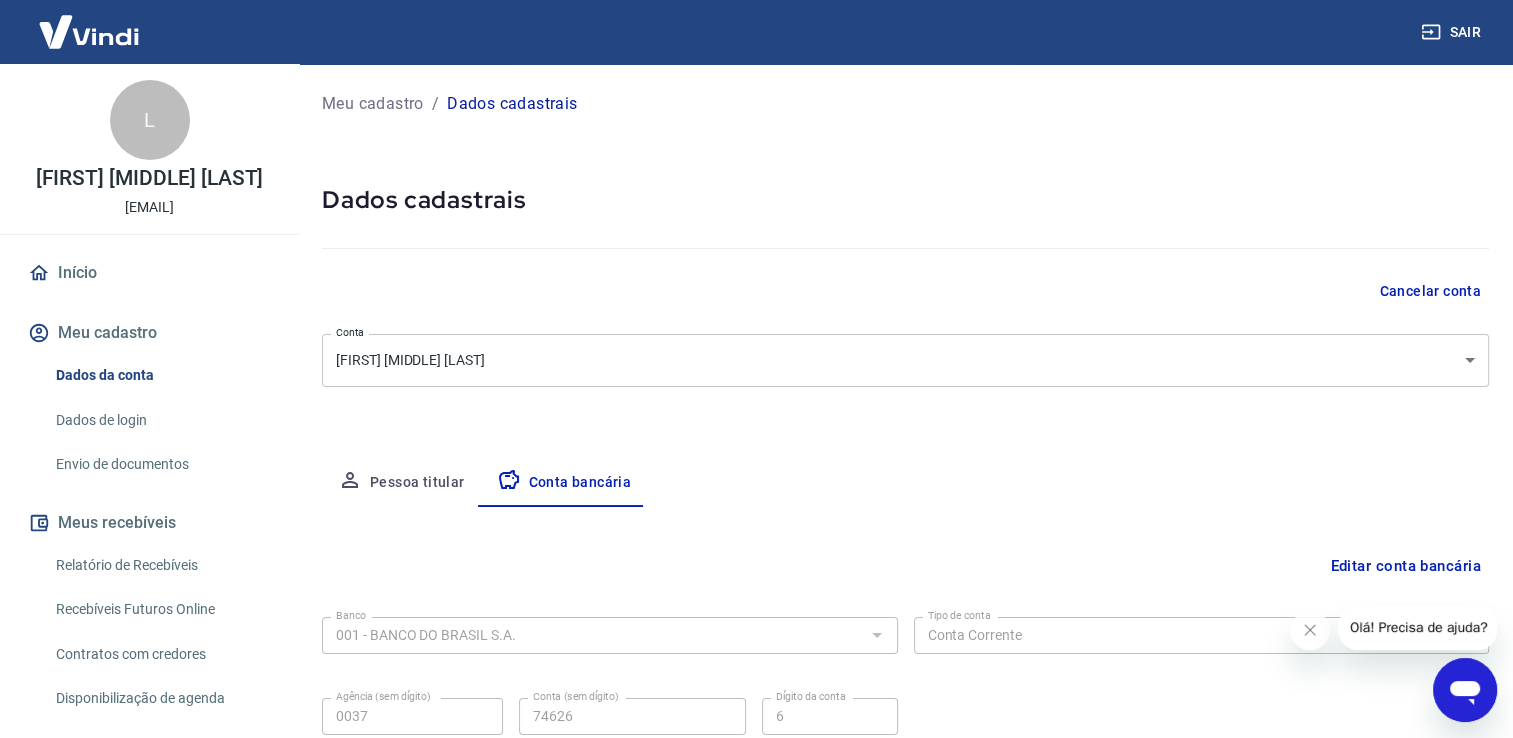 click on "Envio de documentos" at bounding box center (161, 464) 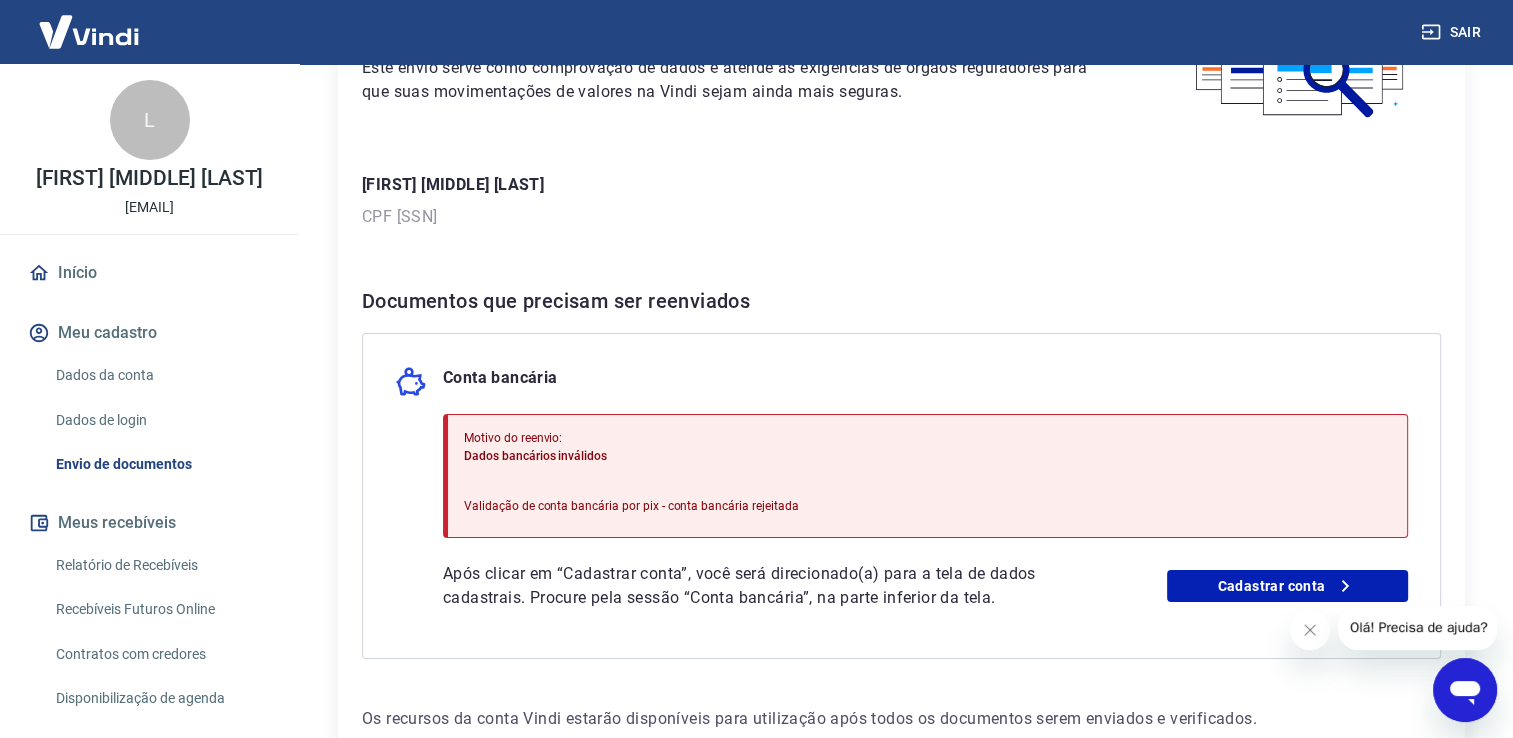 scroll, scrollTop: 300, scrollLeft: 0, axis: vertical 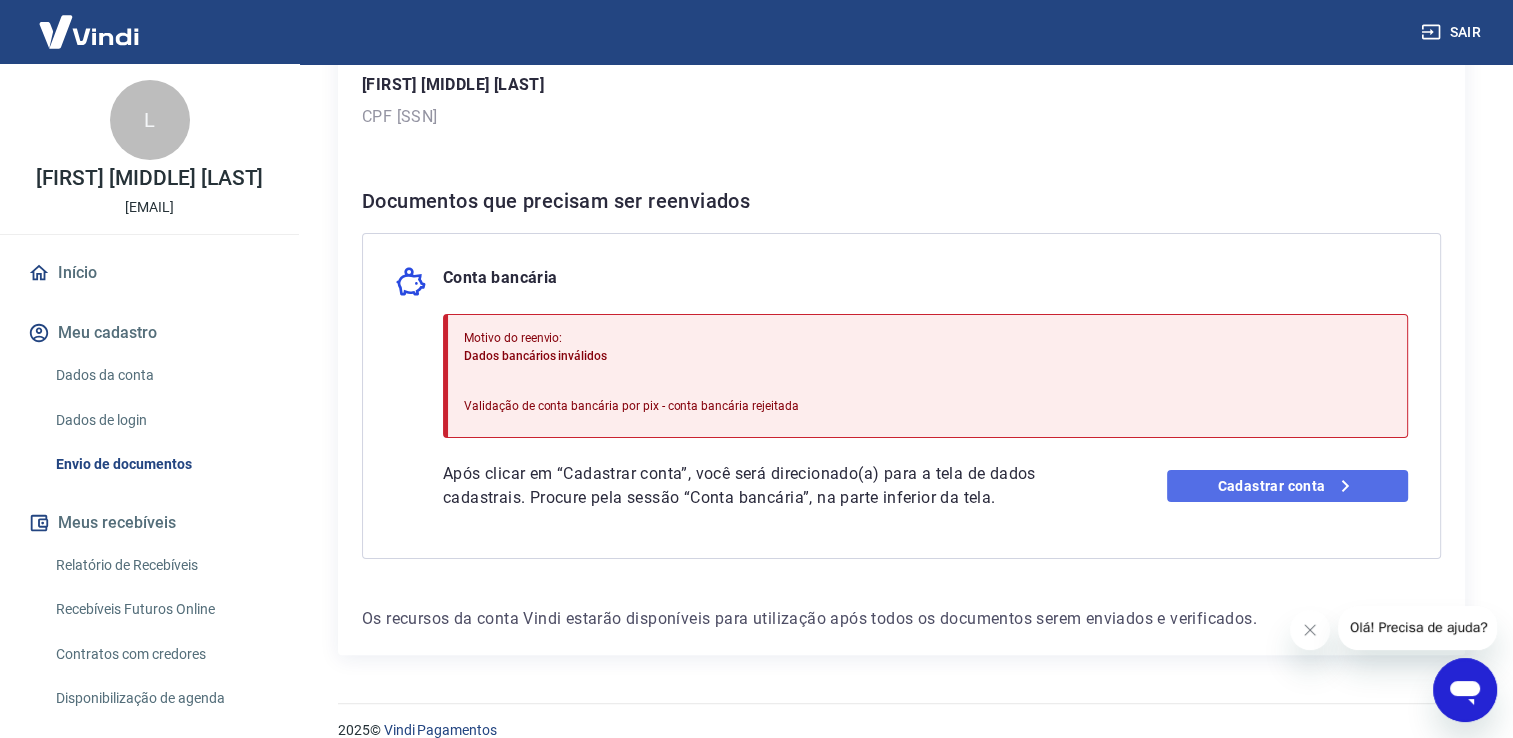 click on "Cadastrar conta" at bounding box center [1287, 486] 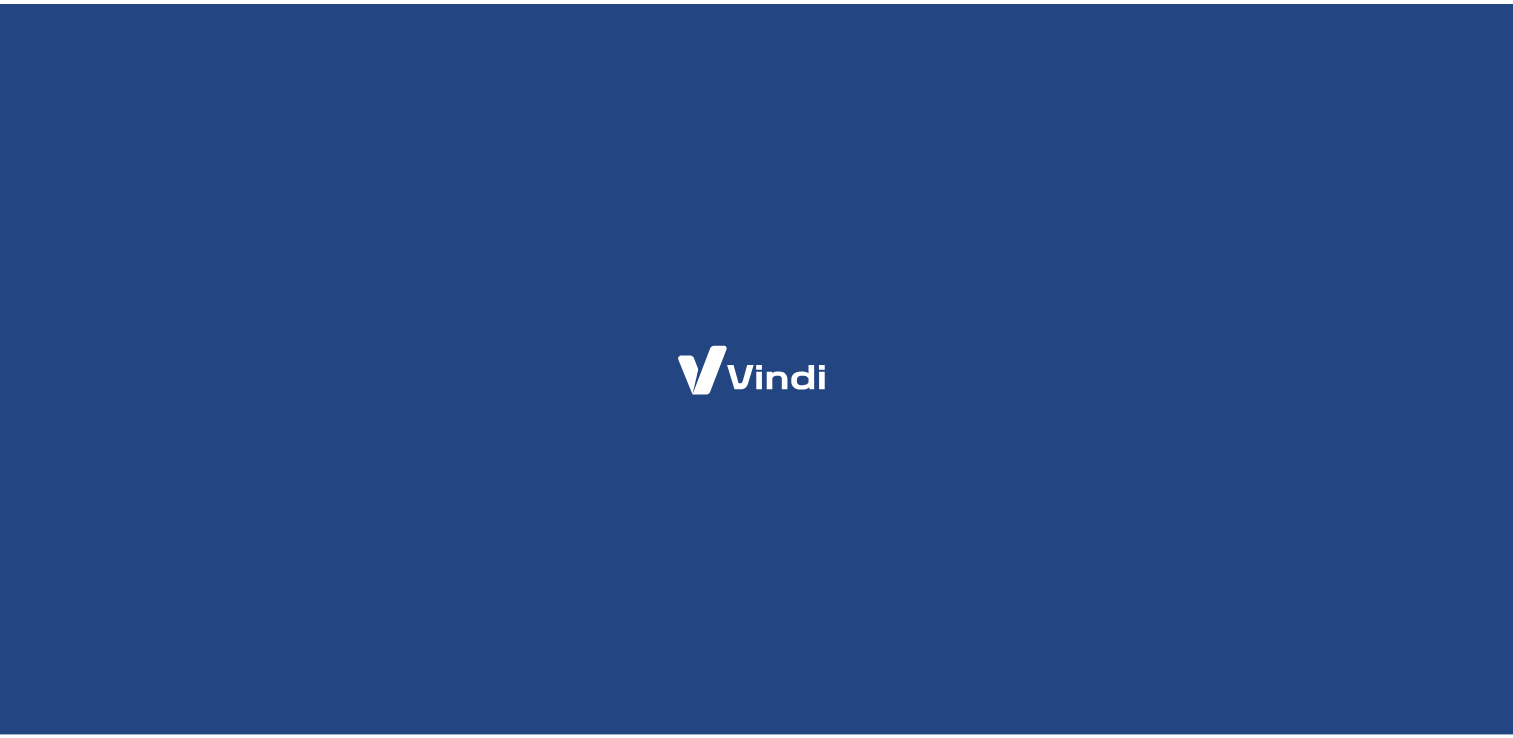 scroll, scrollTop: 0, scrollLeft: 0, axis: both 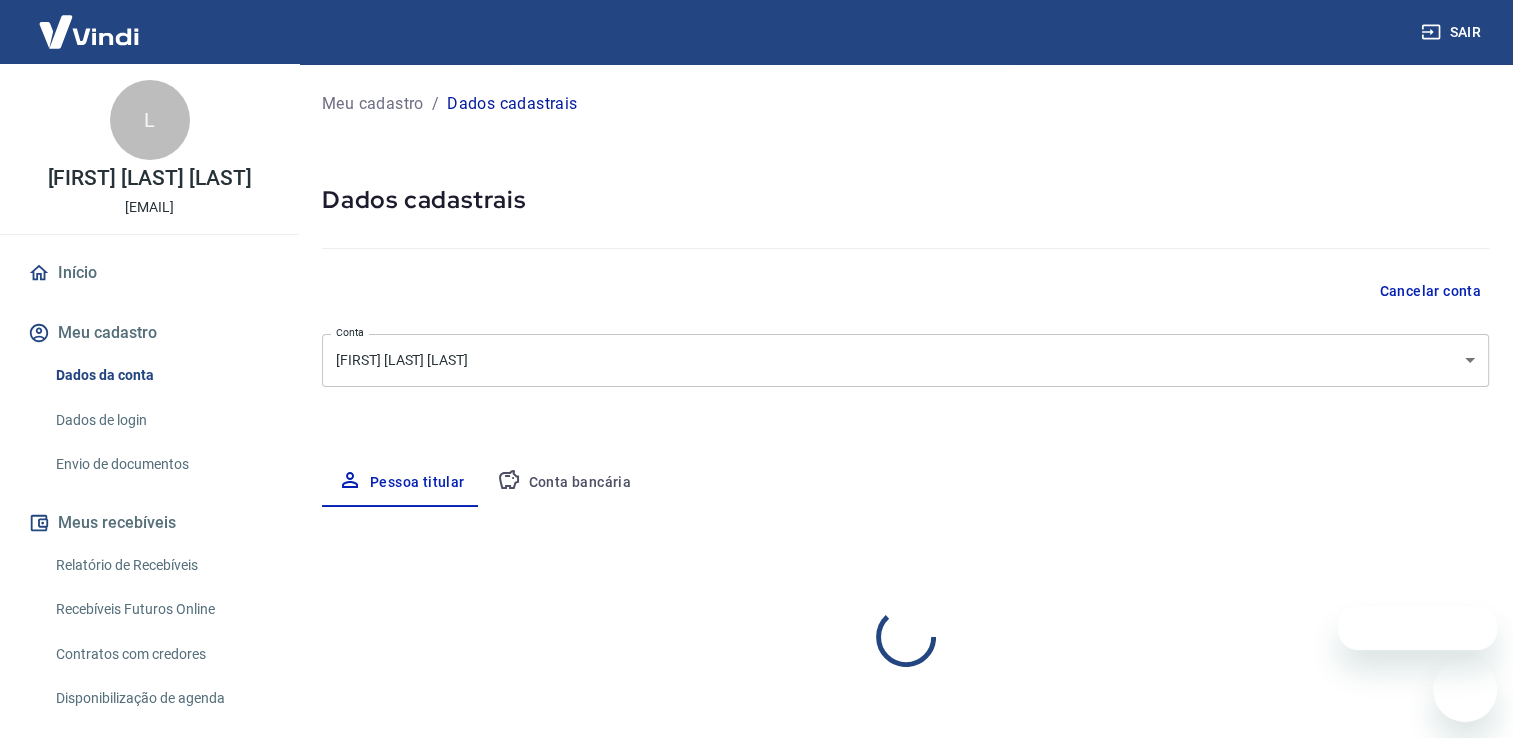 select on "SP" 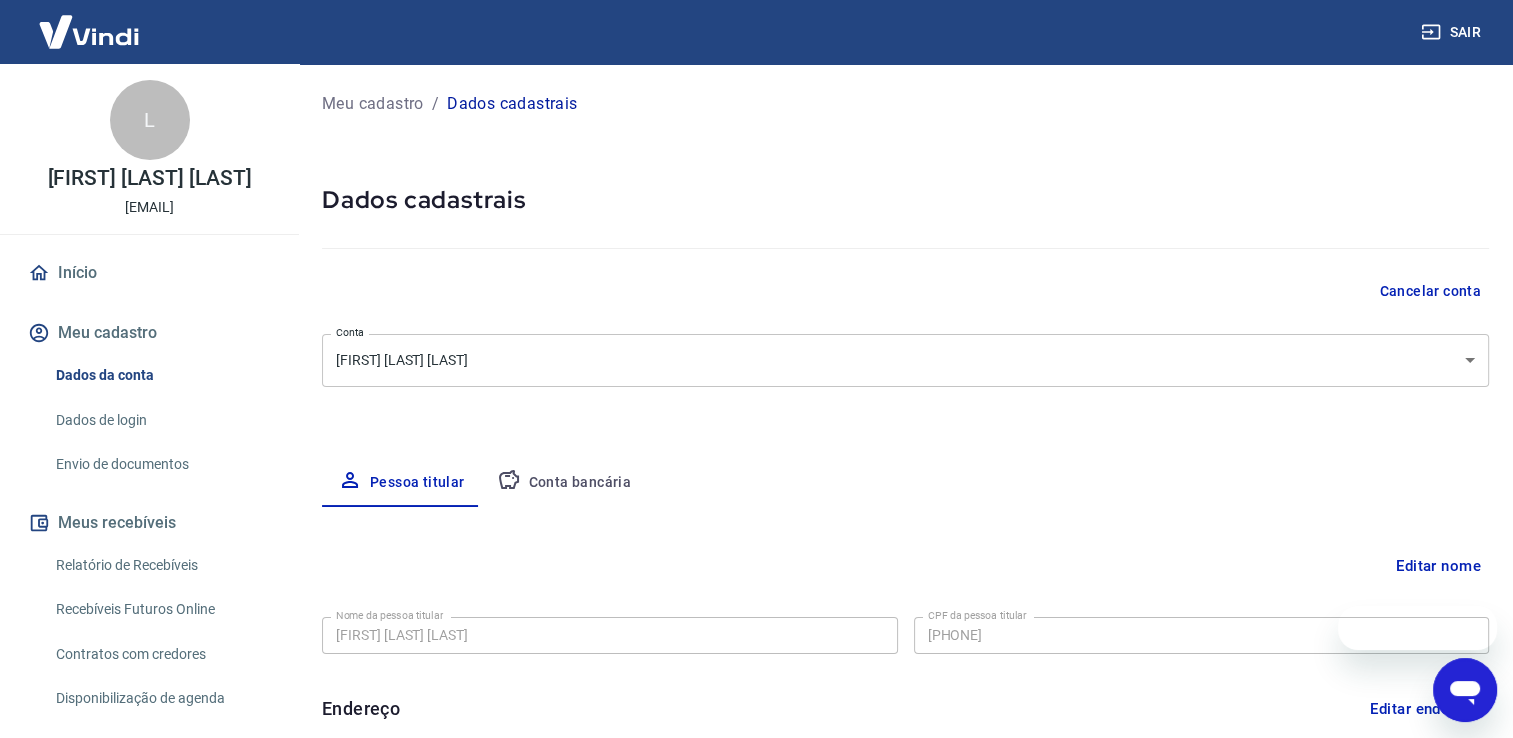 scroll, scrollTop: 0, scrollLeft: 0, axis: both 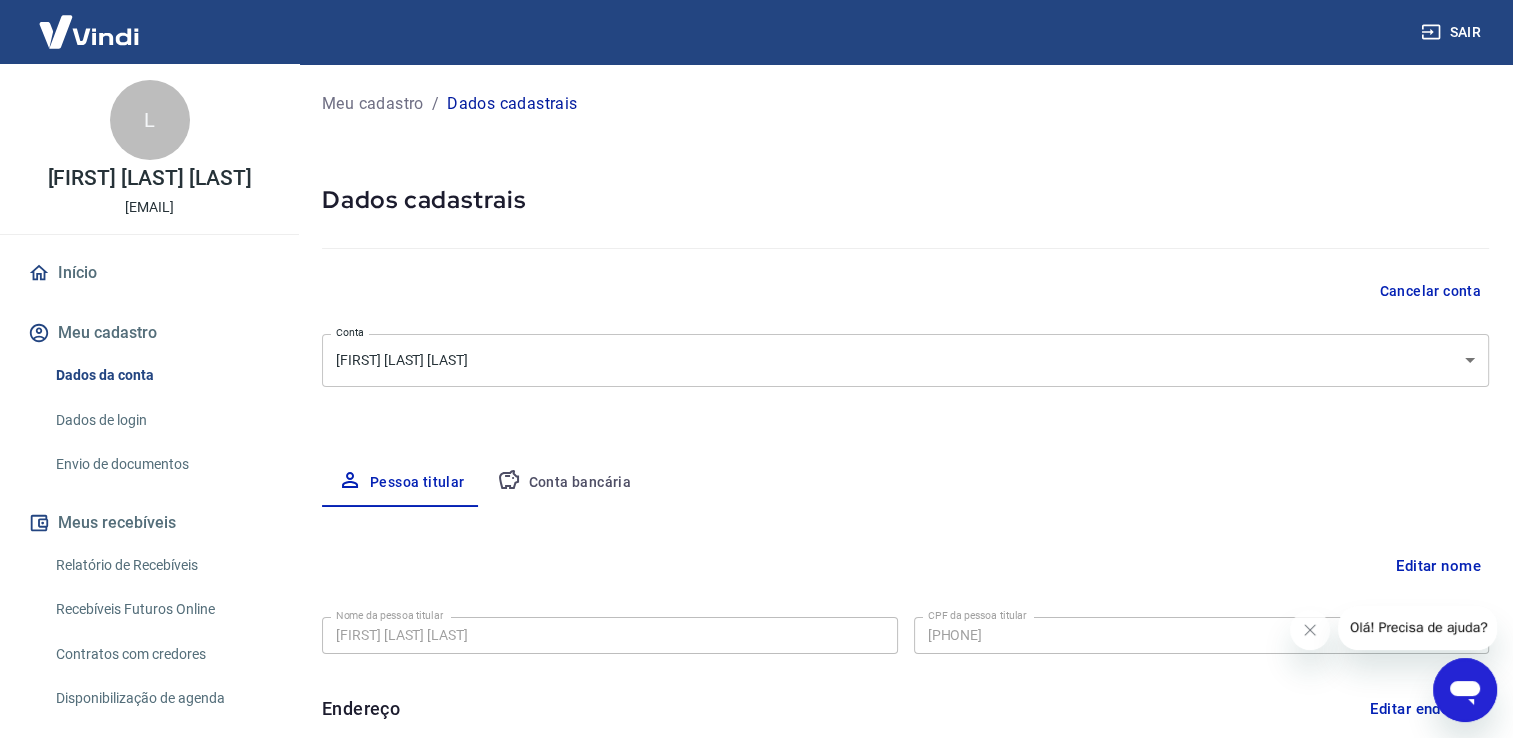click on "Conta bancária" at bounding box center (564, 483) 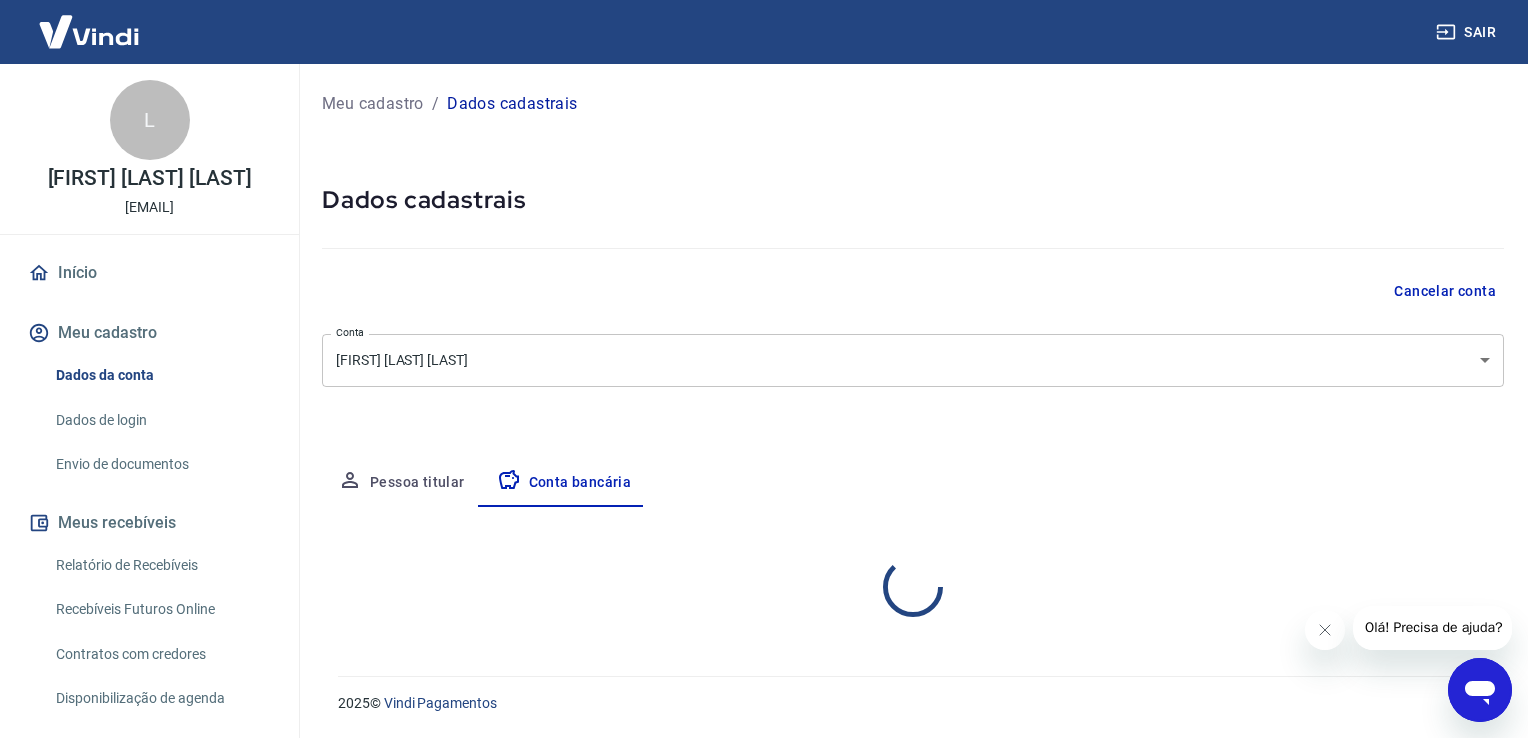 select on "1" 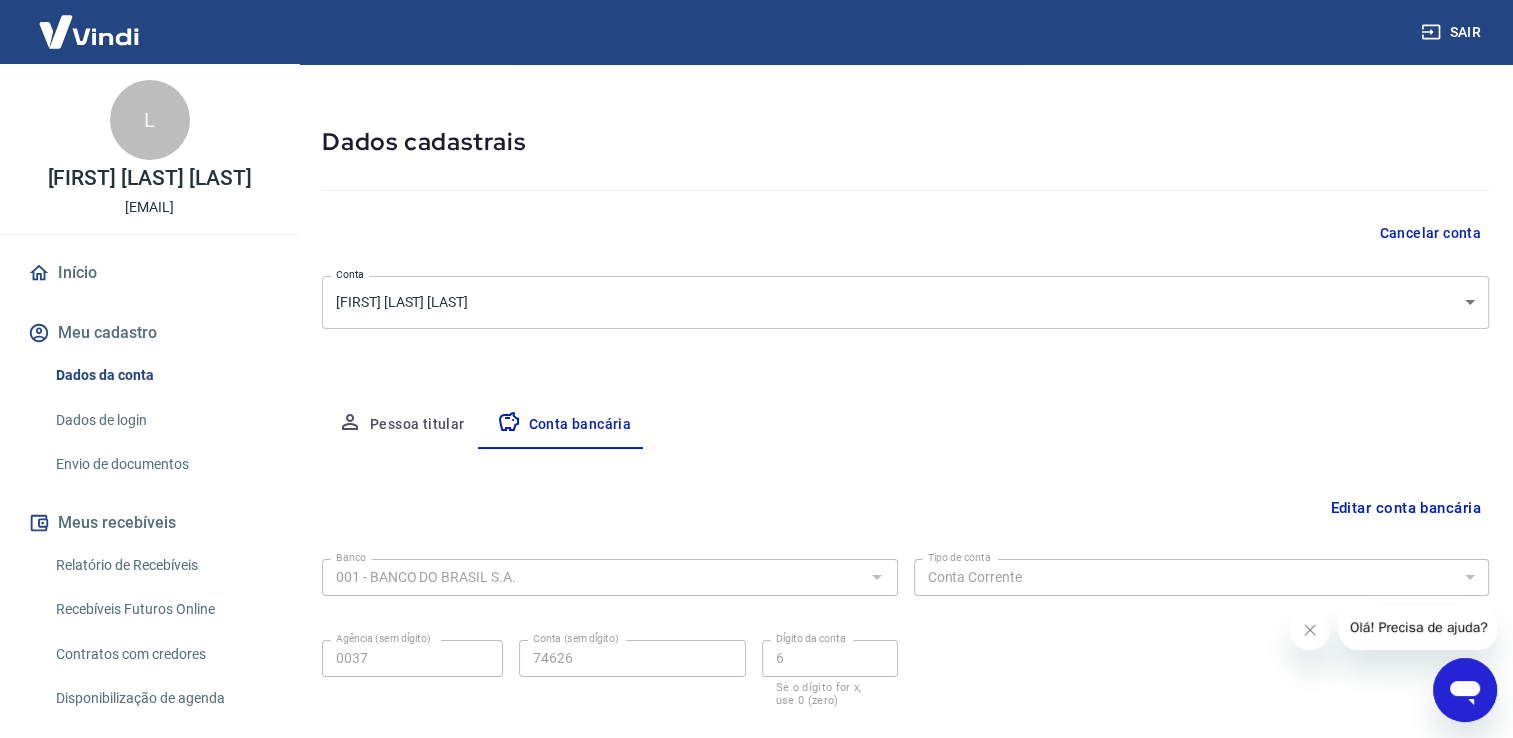 scroll, scrollTop: 0, scrollLeft: 0, axis: both 